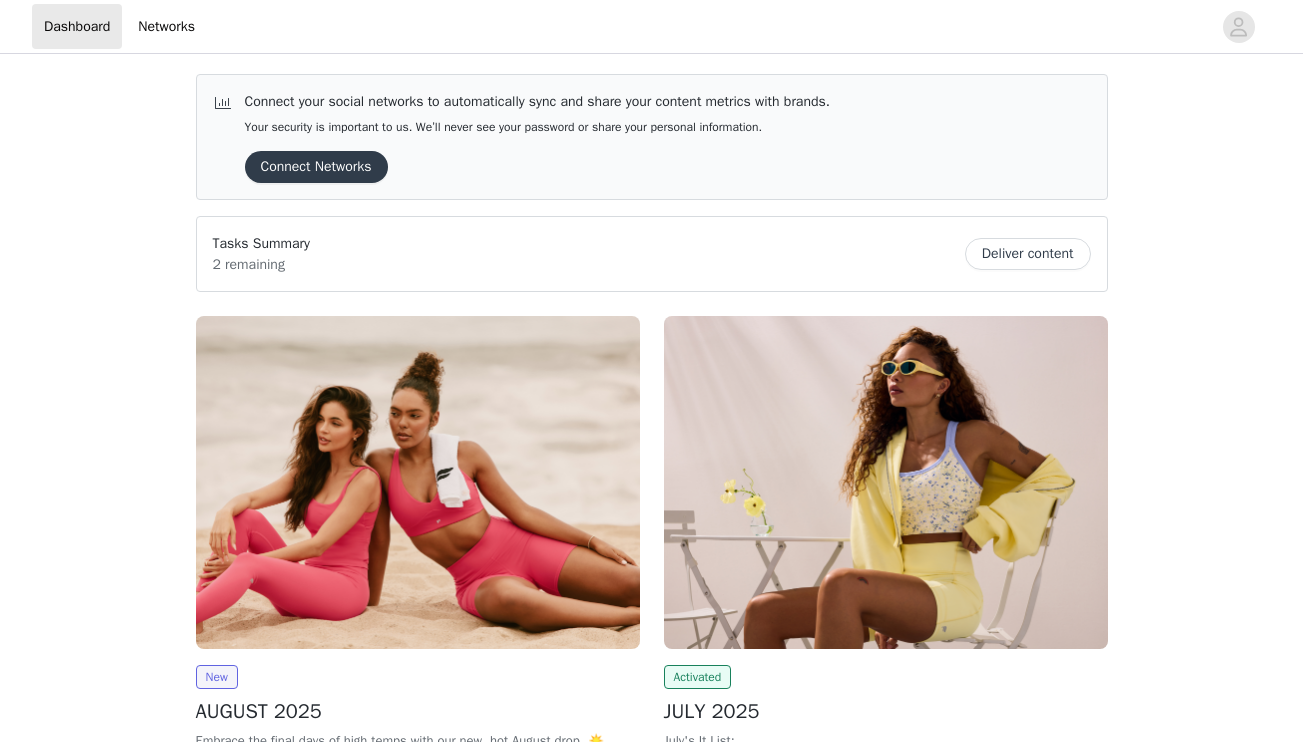 scroll, scrollTop: 0, scrollLeft: 0, axis: both 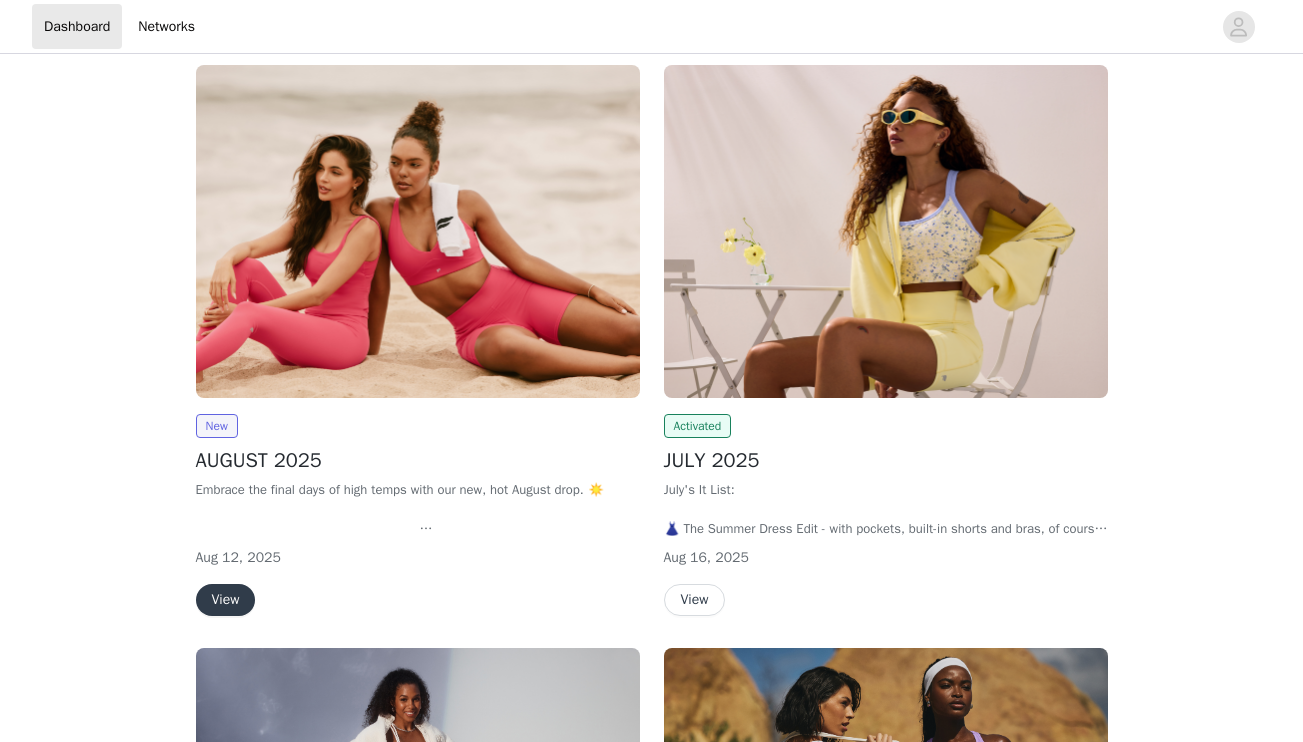 click on "View" at bounding box center (226, 600) 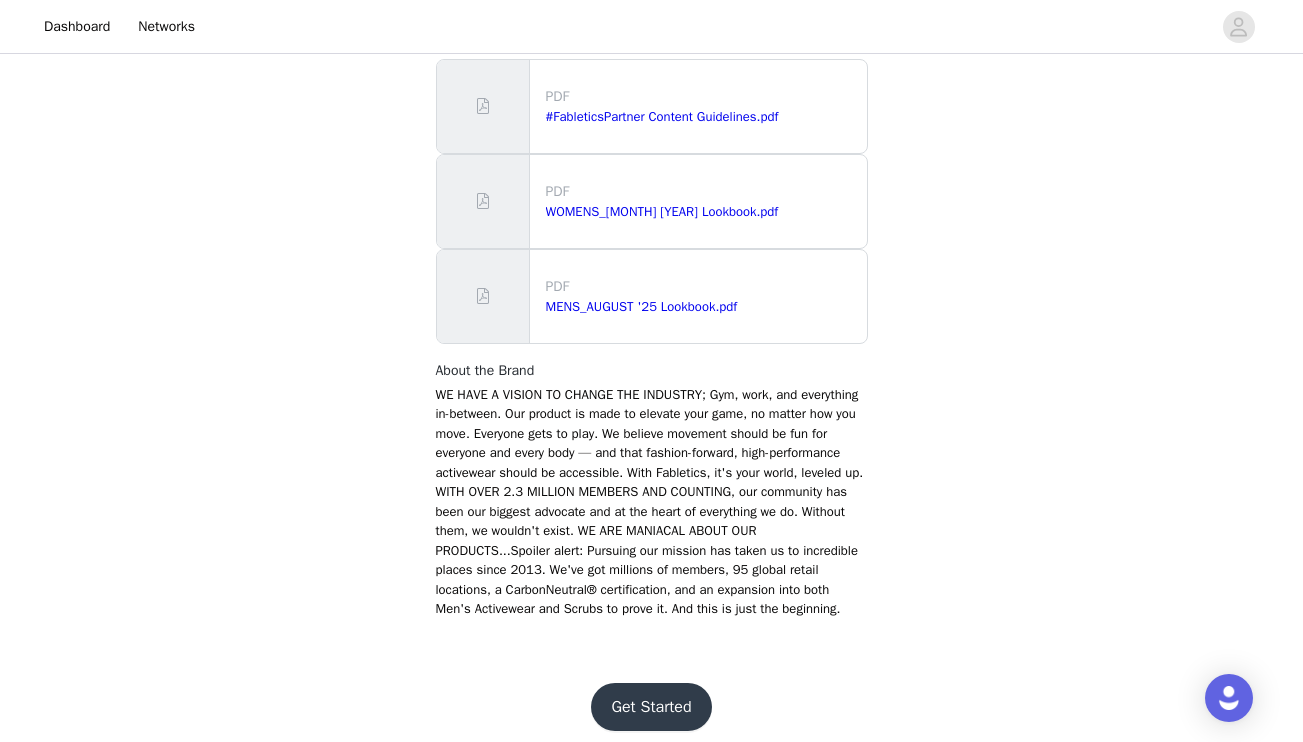 scroll, scrollTop: 1294, scrollLeft: 0, axis: vertical 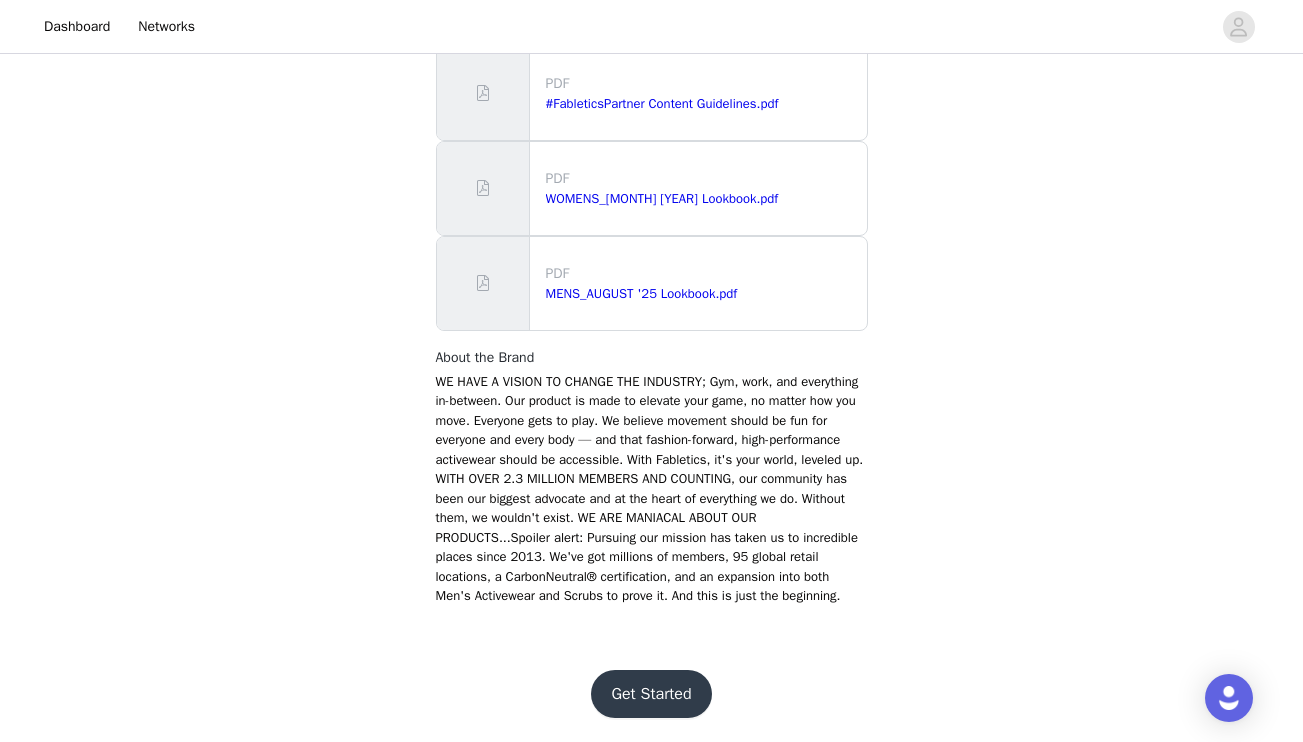 click on "Get Started" at bounding box center [651, 694] 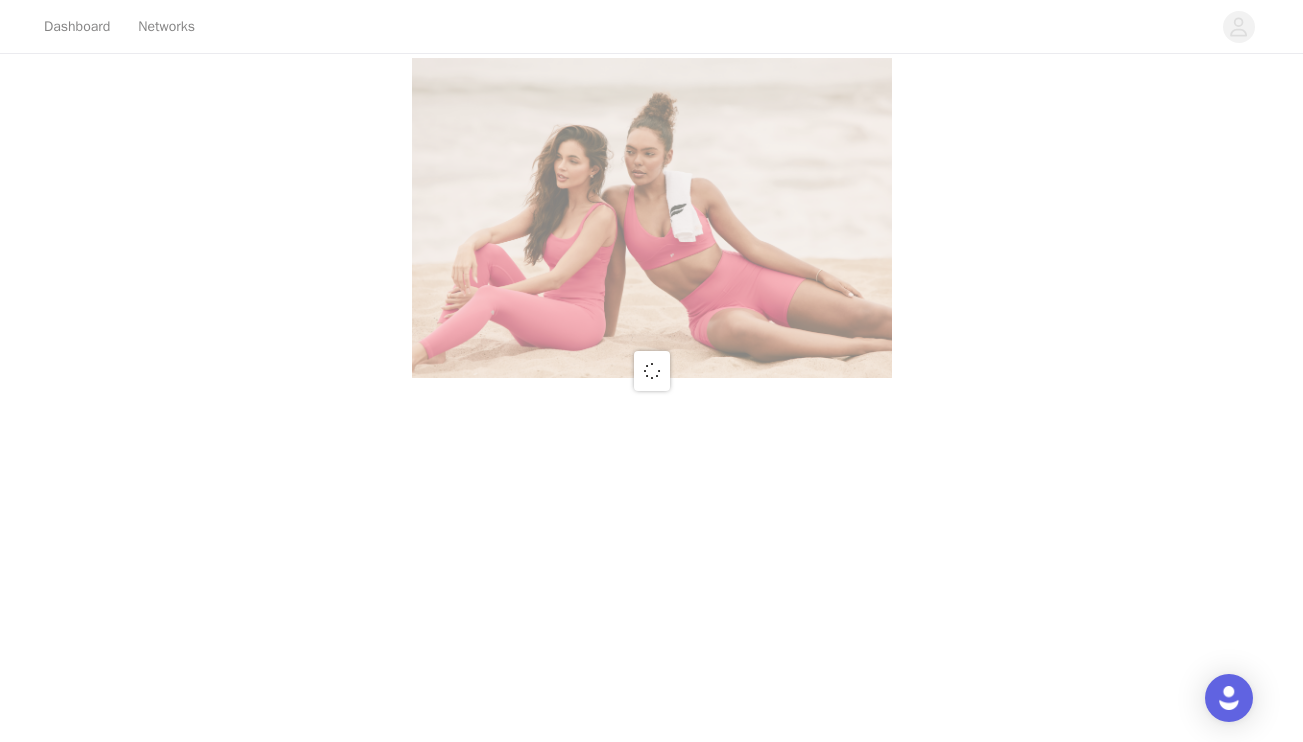 scroll, scrollTop: 0, scrollLeft: 0, axis: both 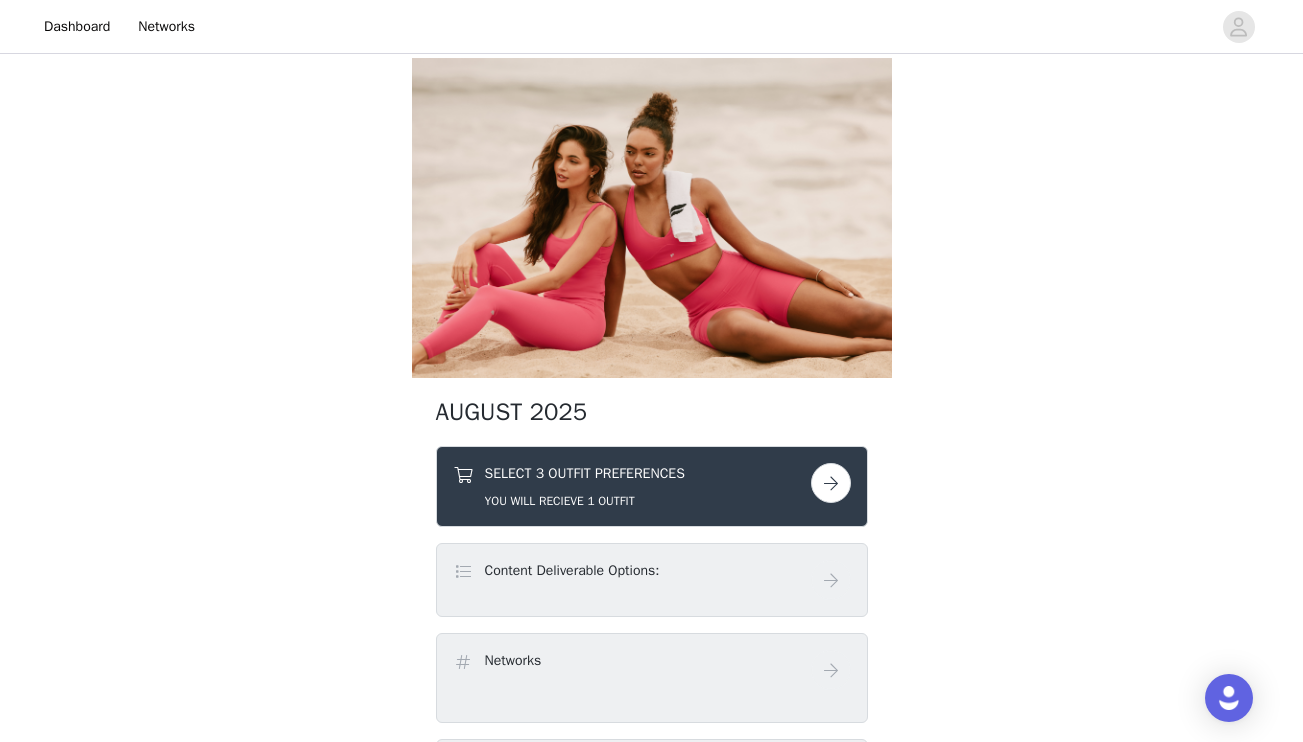 click at bounding box center [831, 483] 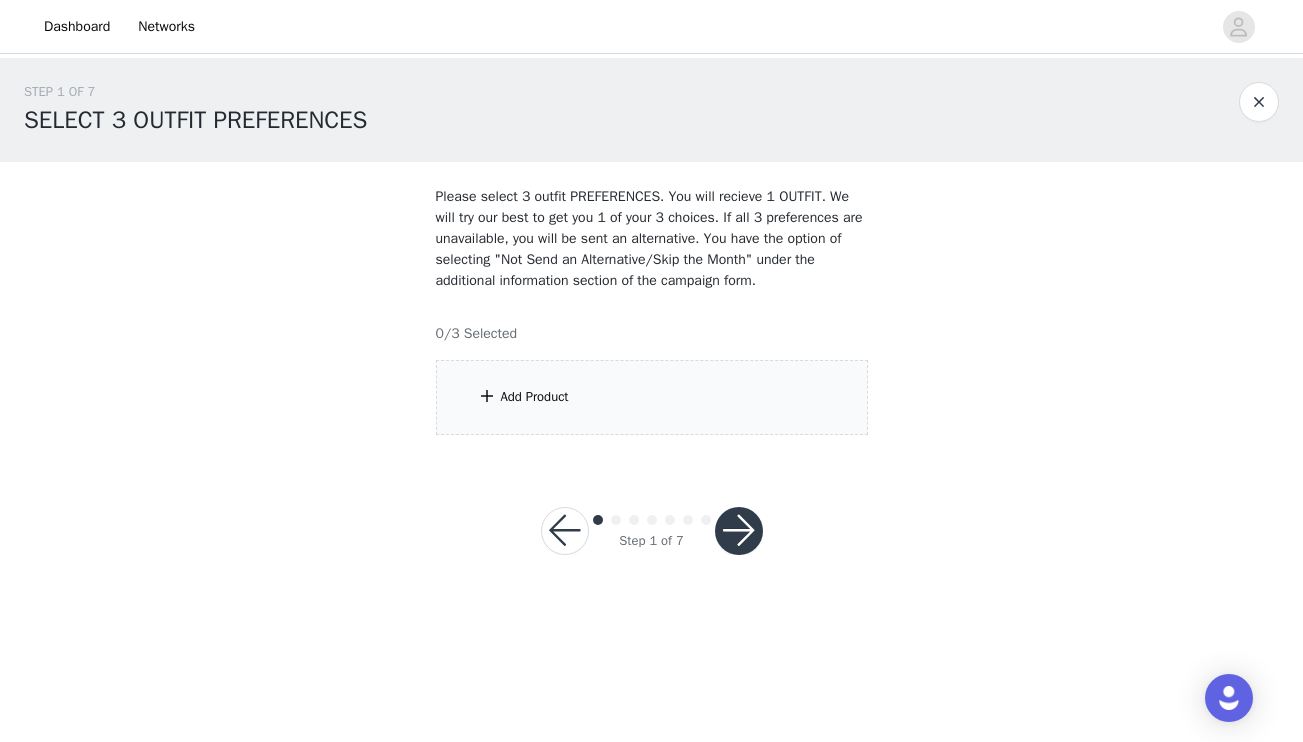 click on "Add Product" at bounding box center (652, 397) 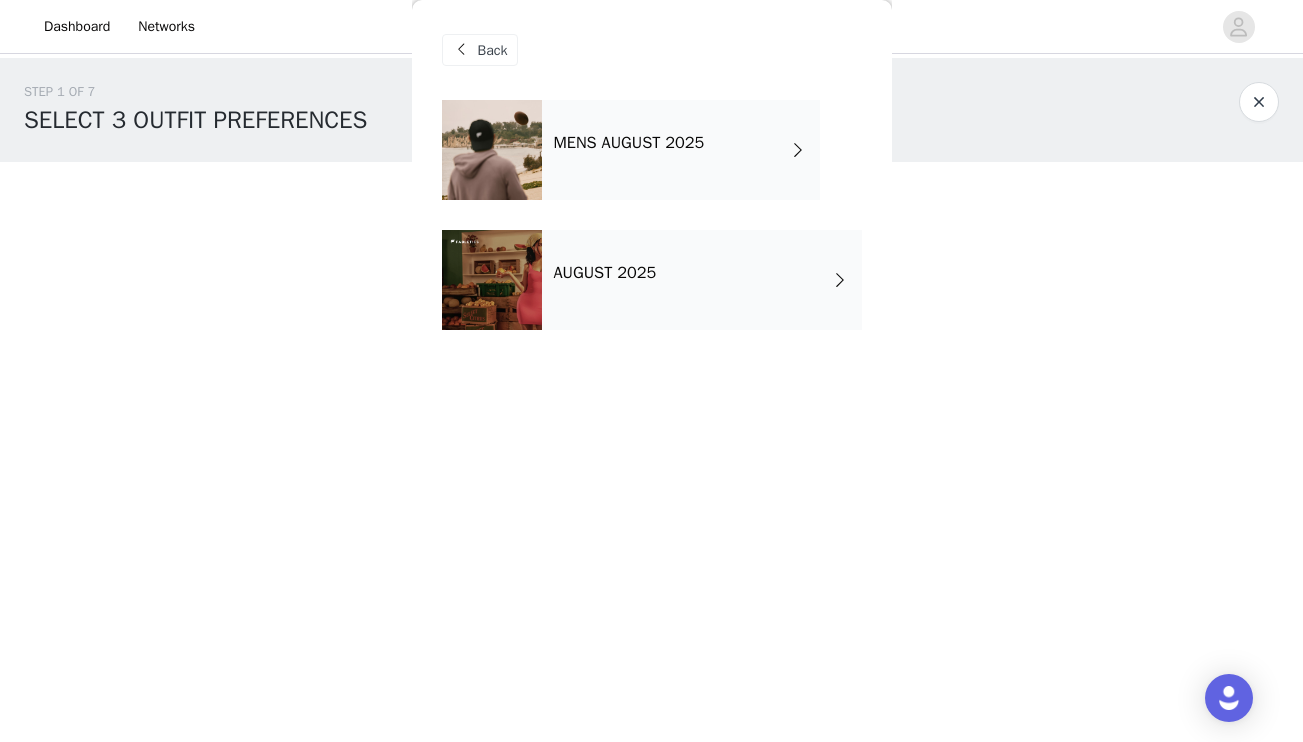 click on "AUGUST 2025" at bounding box center [702, 280] 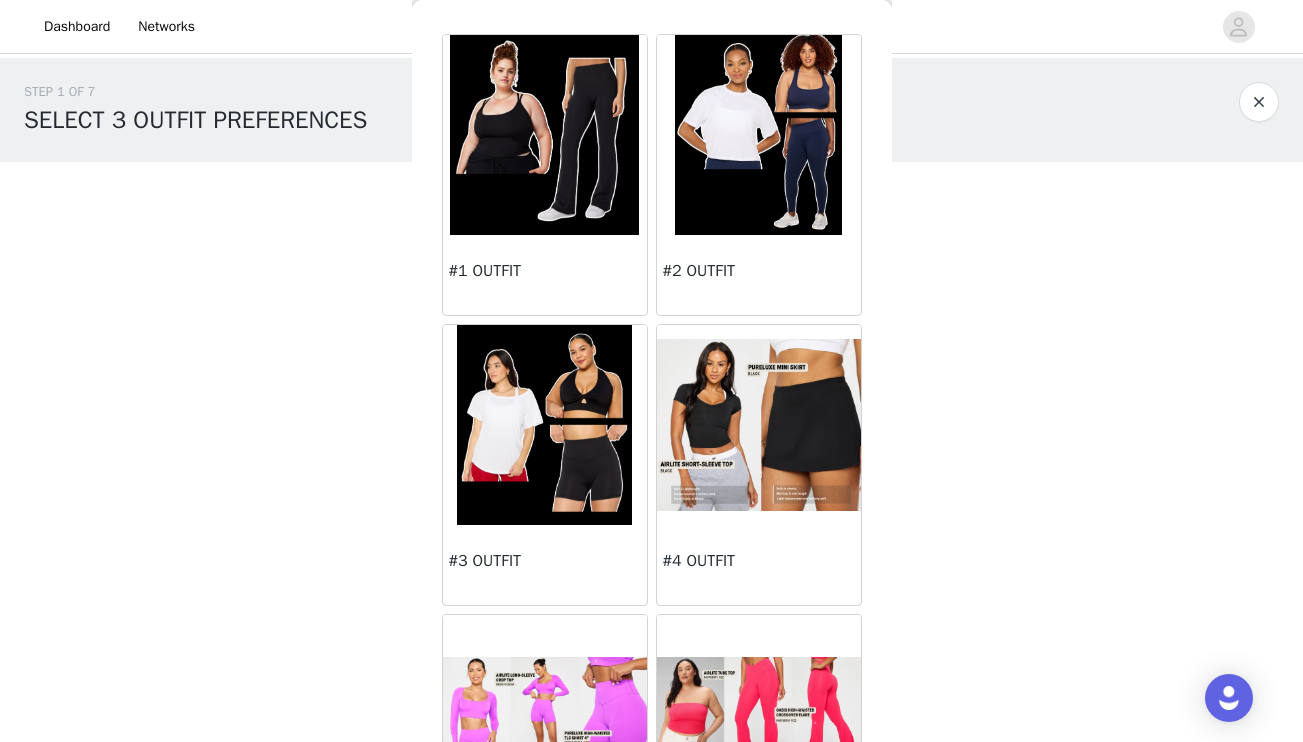 scroll, scrollTop: 73, scrollLeft: 0, axis: vertical 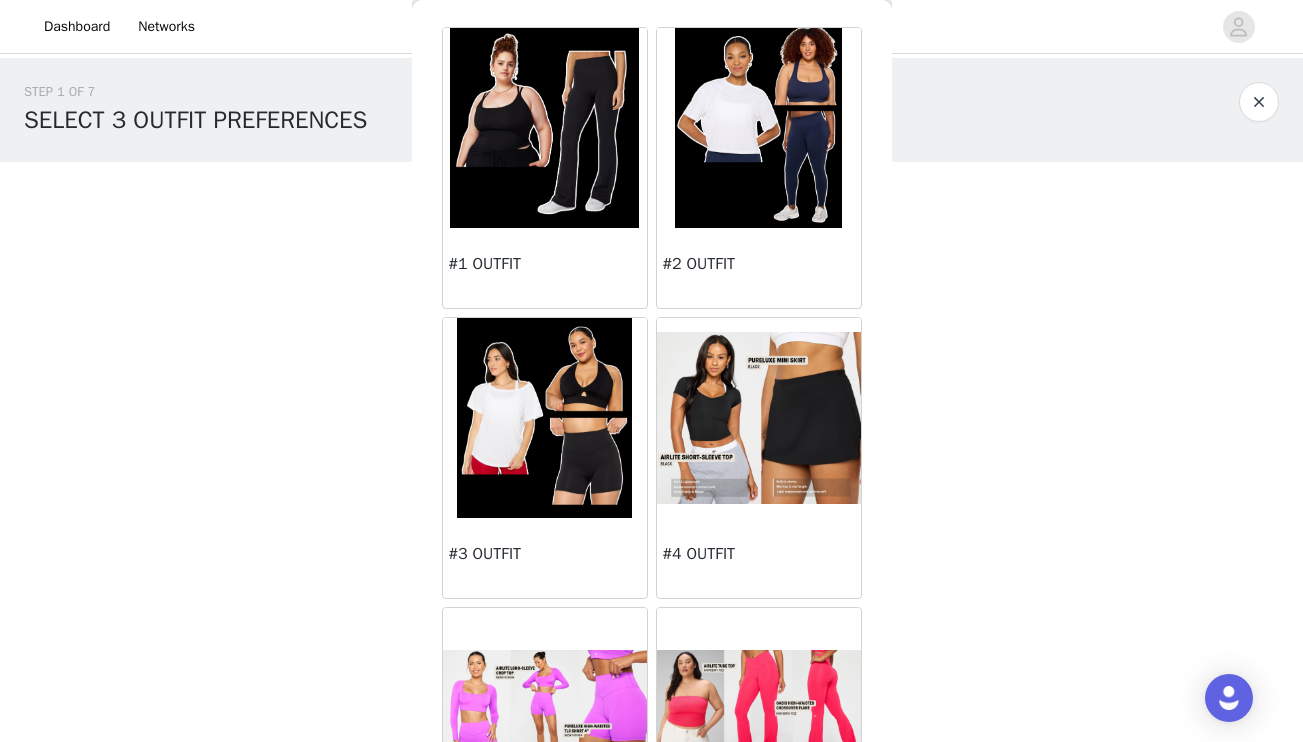 click at bounding box center [759, 418] 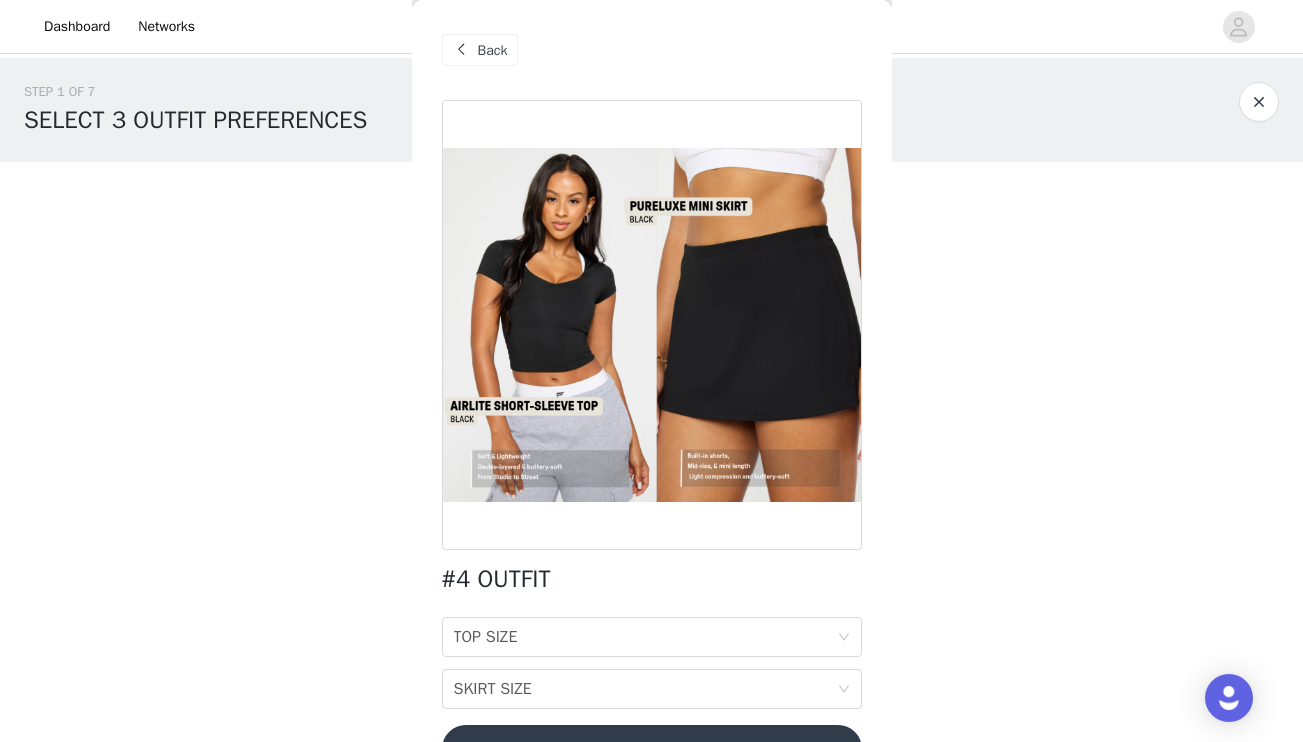 scroll, scrollTop: 55, scrollLeft: 0, axis: vertical 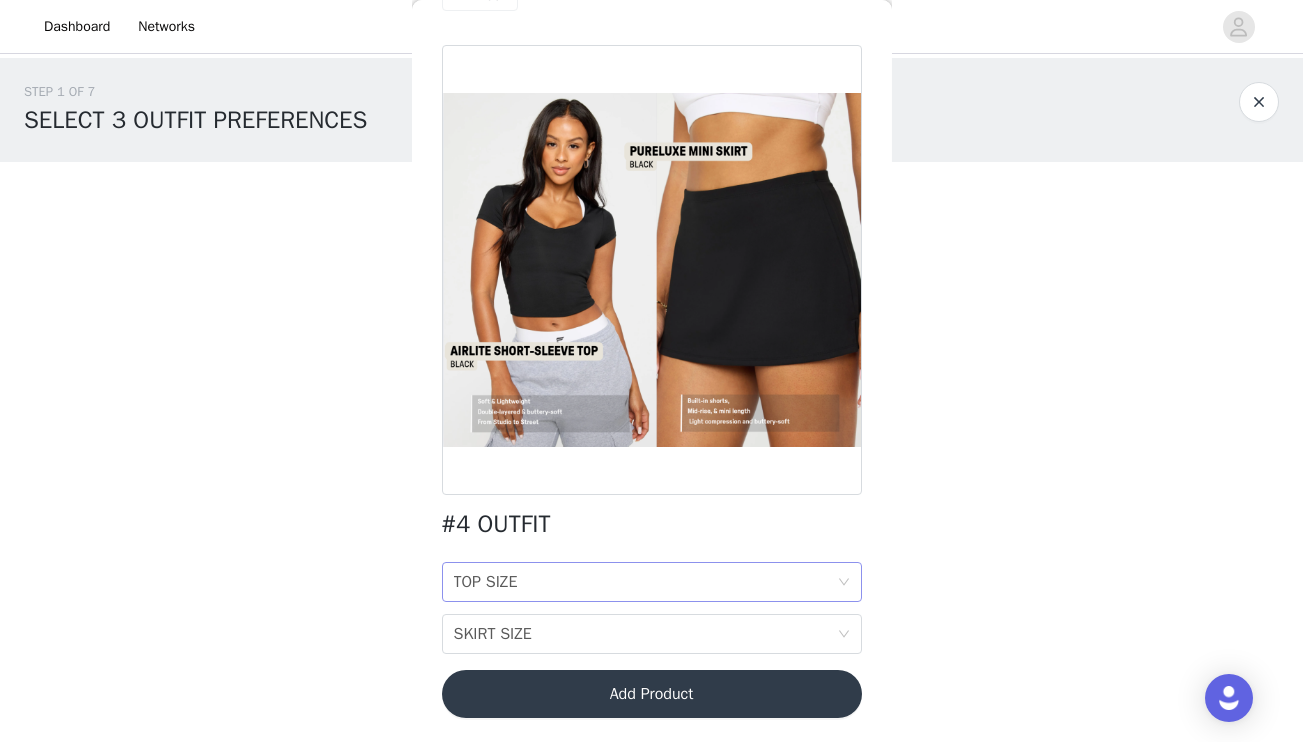 click on "TOP SIZE TOP SIZE" at bounding box center (645, 582) 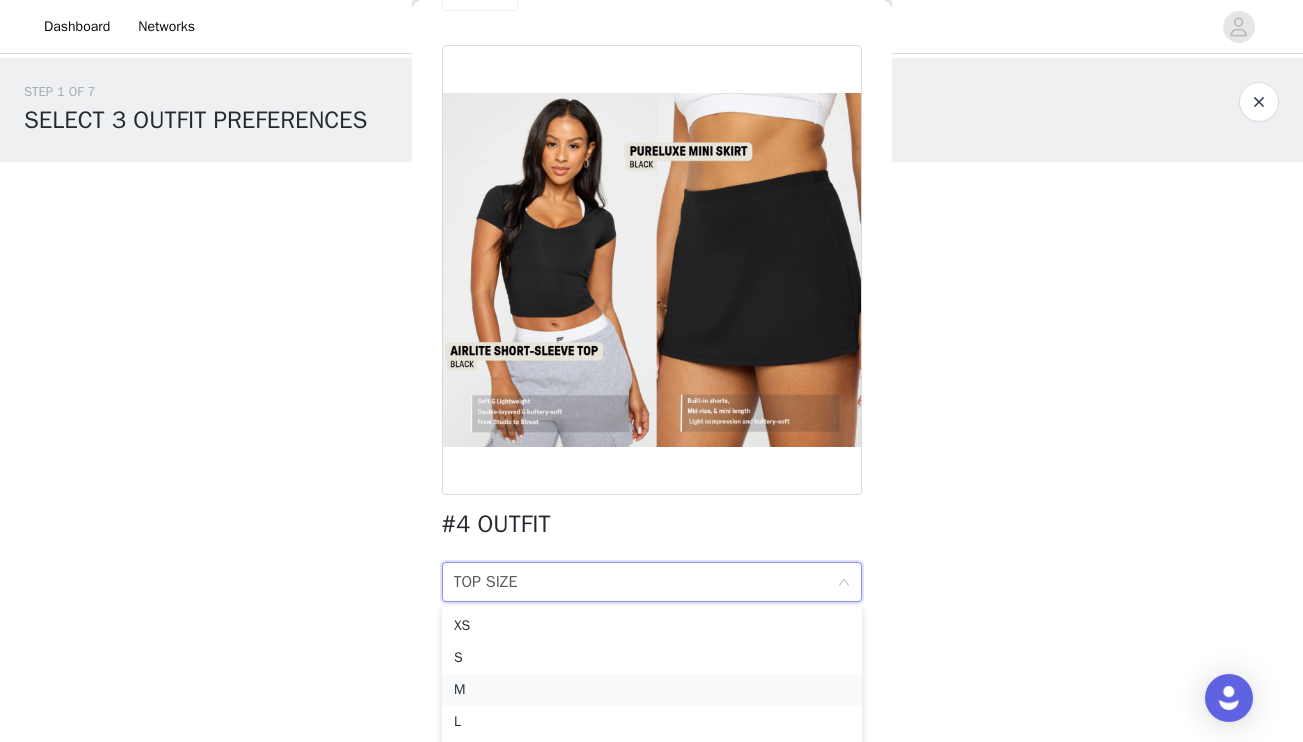 click on "M" at bounding box center (652, 690) 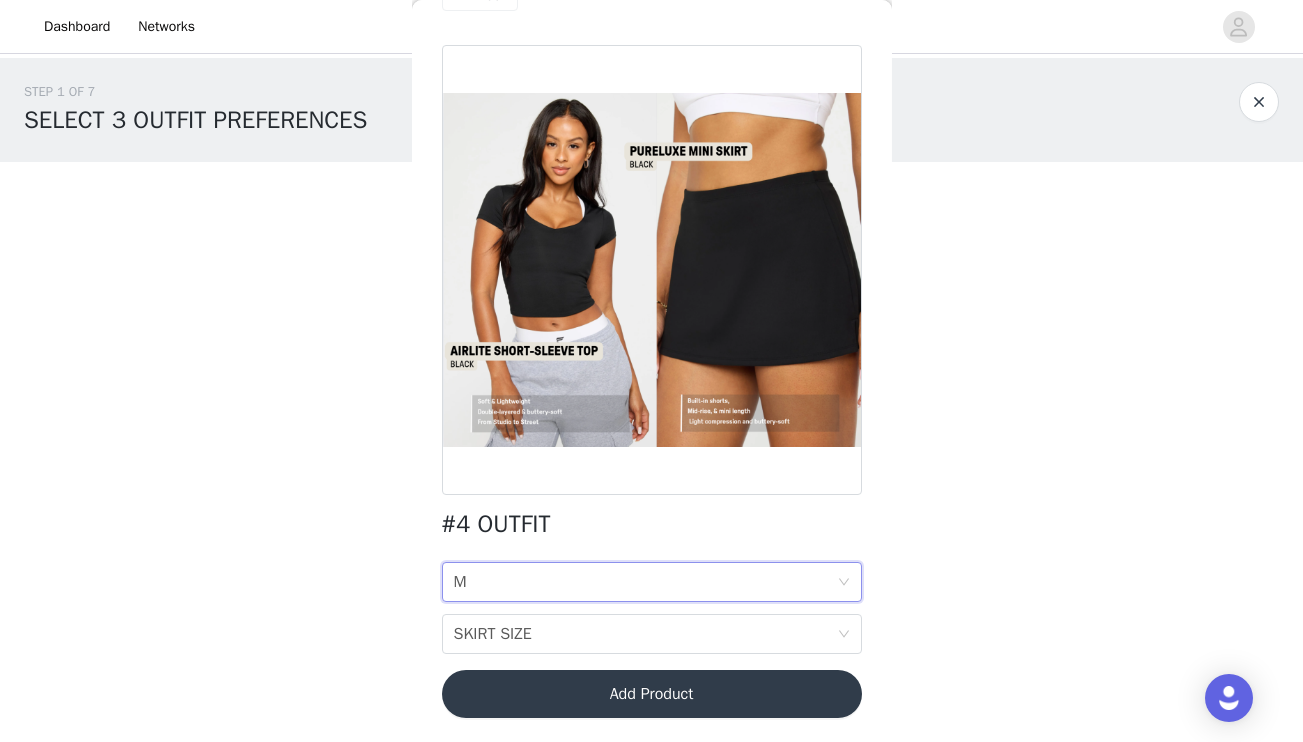 click at bounding box center [1259, 102] 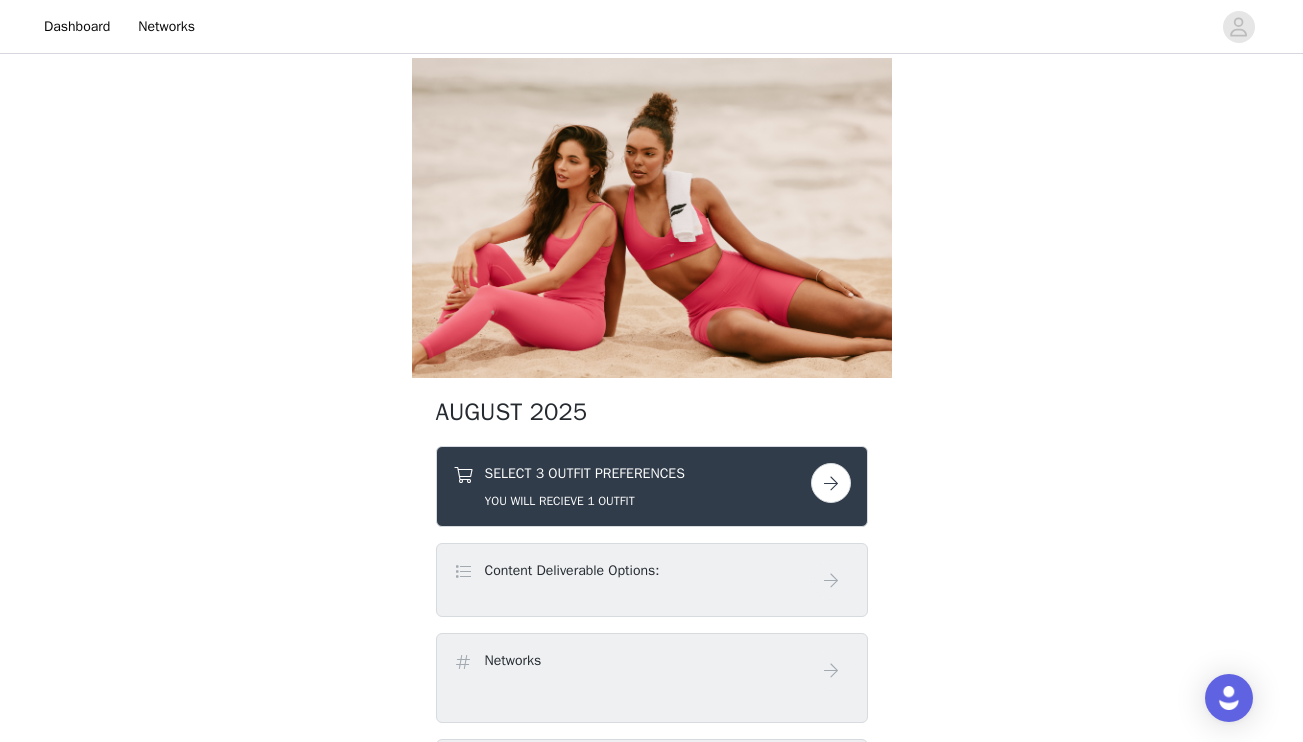click at bounding box center (831, 483) 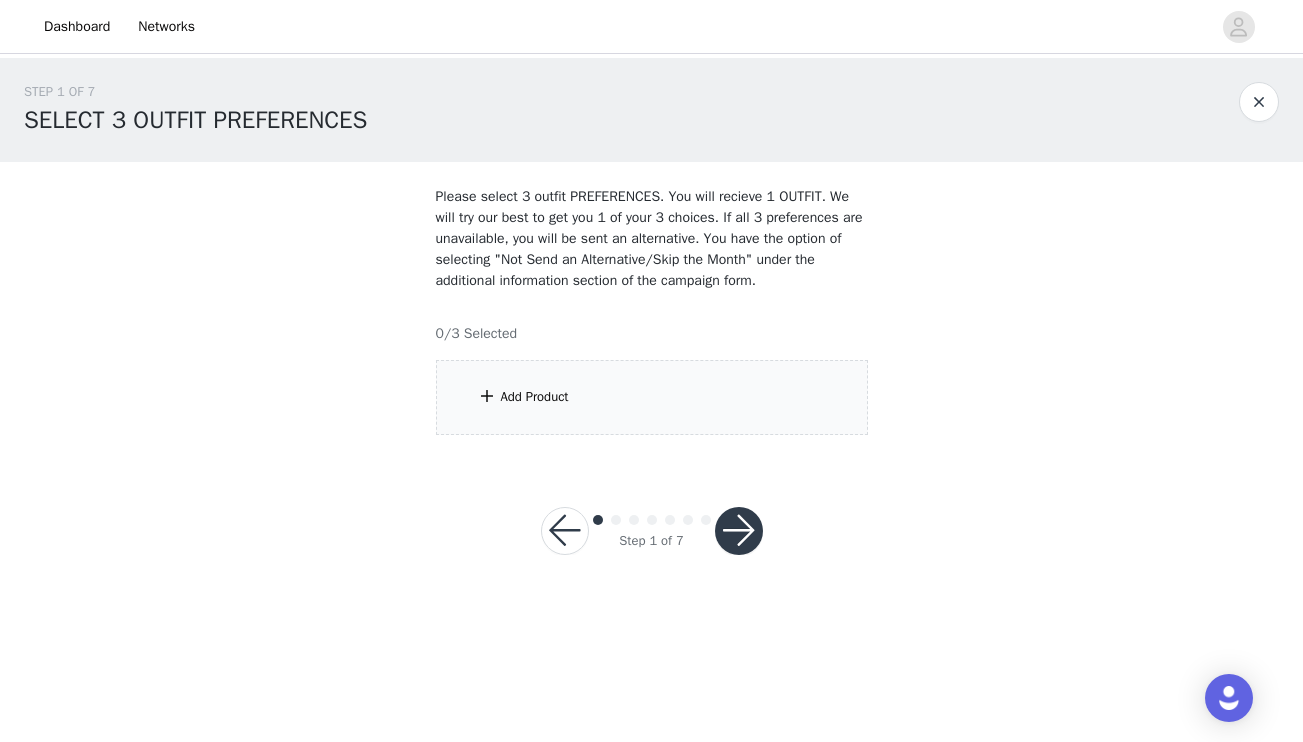 click on "Please select [NUMBER] outfit PREFERENCES. You will recieve [NUMBER] OUTFIT.  We will try our best to get you [NUMBER] of your [NUMBER] choices. If all [NUMBER] preferences are unavailable, you will be sent an alternative. You have the option of selecting "Not Send an Alternative/Skip the Month" under the additional information section of the campaign form.       [NUMBER]/[NUMBER] Selected           Add Product" at bounding box center (652, 310) 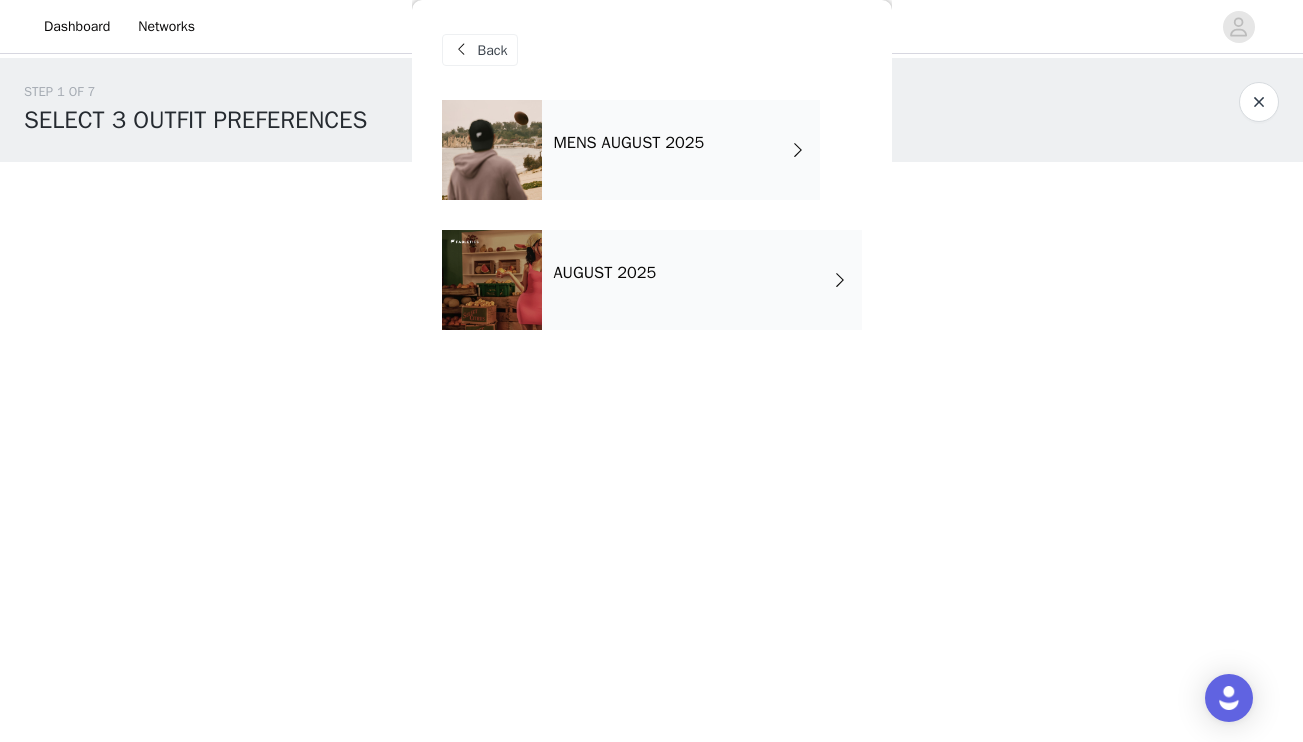 click on "AUGUST 2025" at bounding box center (702, 280) 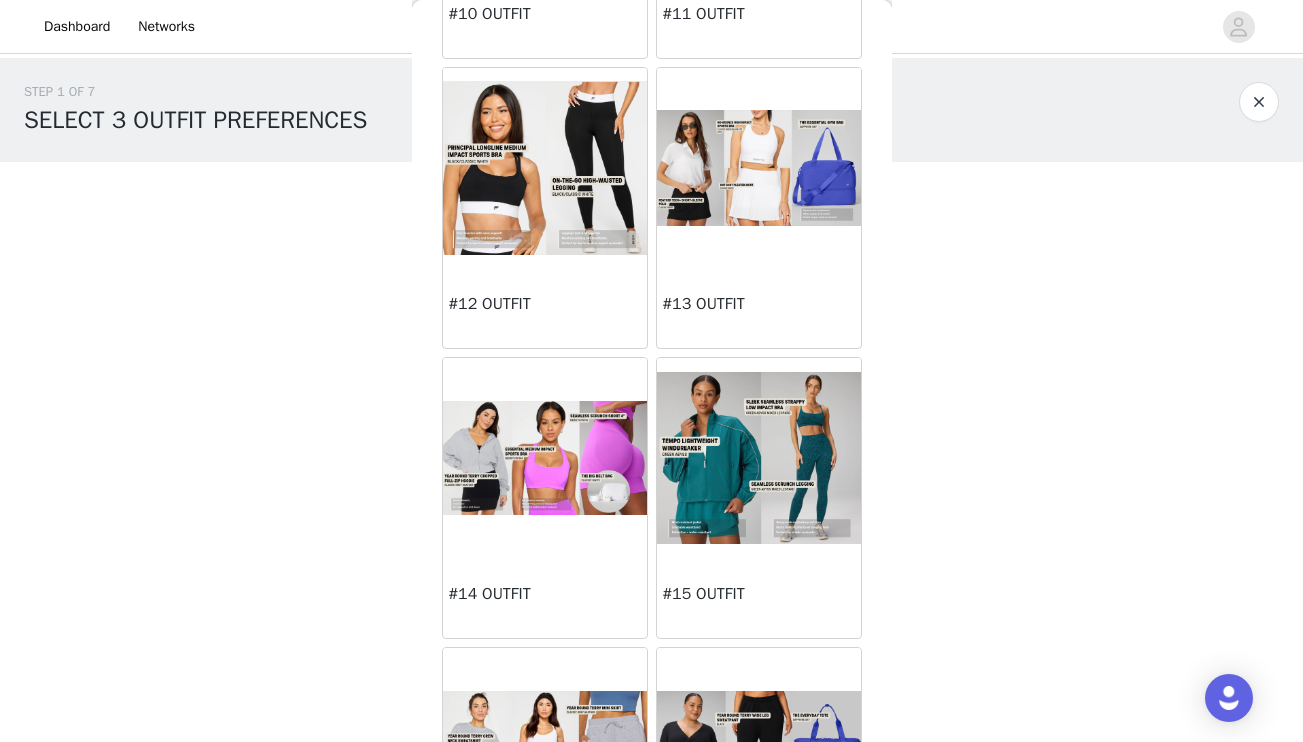 scroll, scrollTop: 1508, scrollLeft: 0, axis: vertical 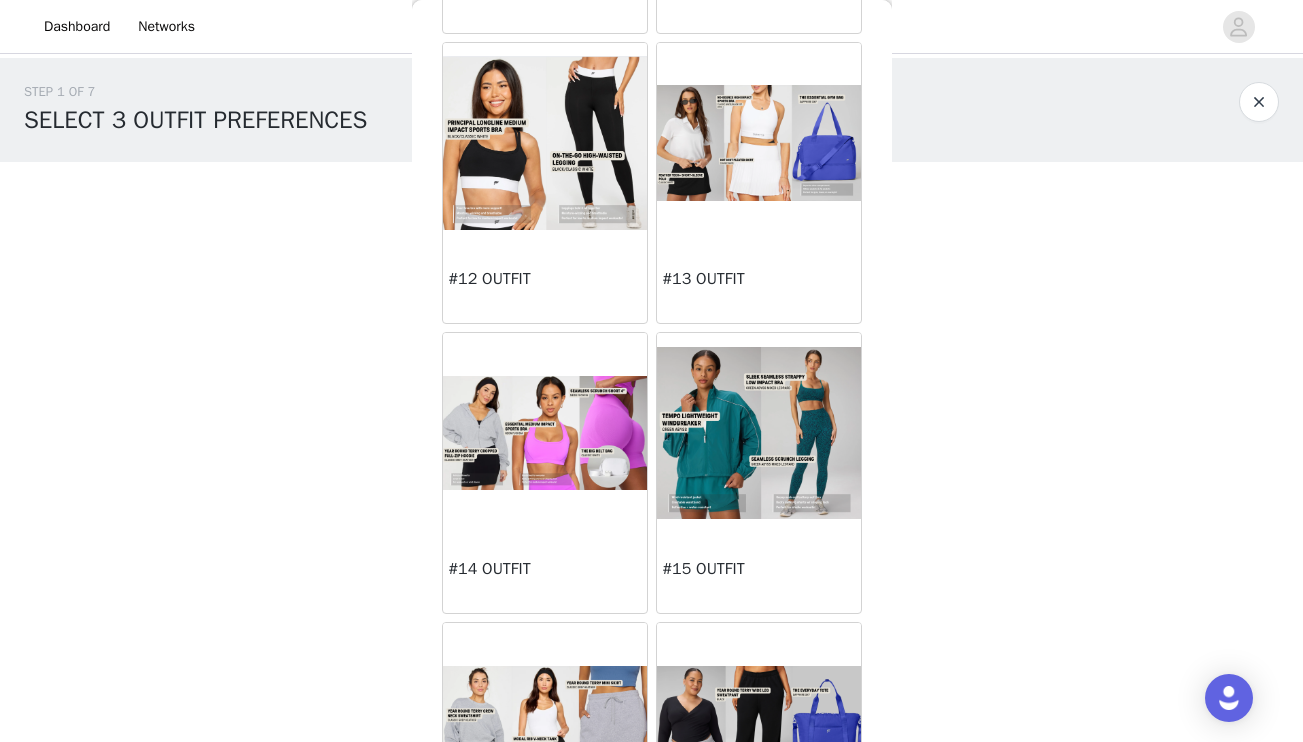 click at bounding box center [759, 433] 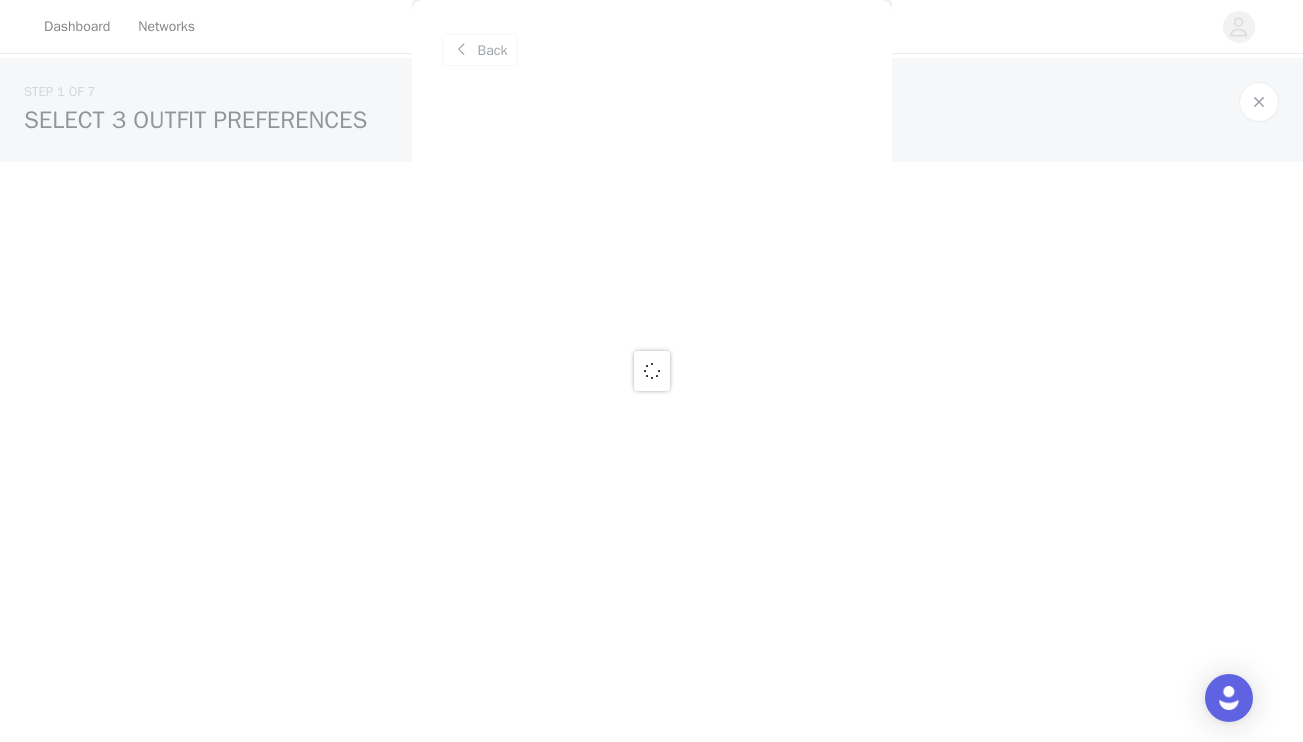 scroll, scrollTop: 0, scrollLeft: 0, axis: both 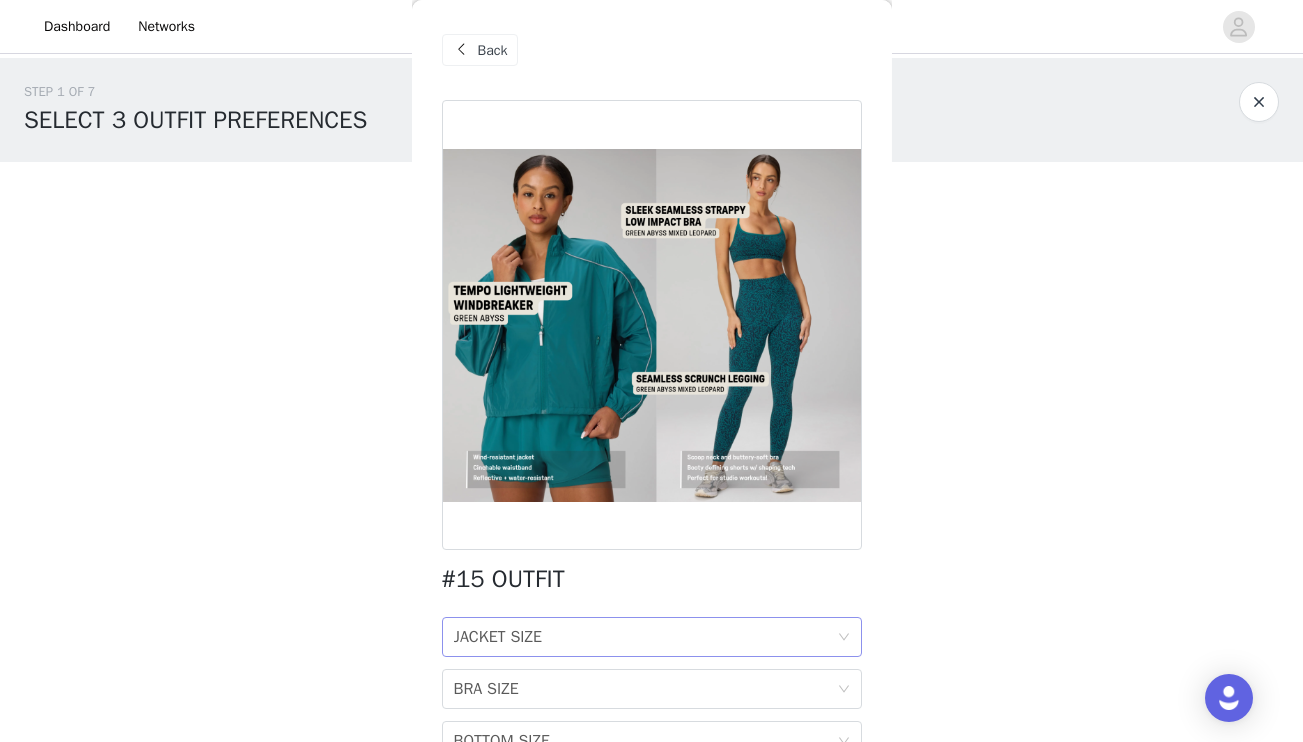 click on "JACKET SIZE JACKET SIZE" at bounding box center (645, 637) 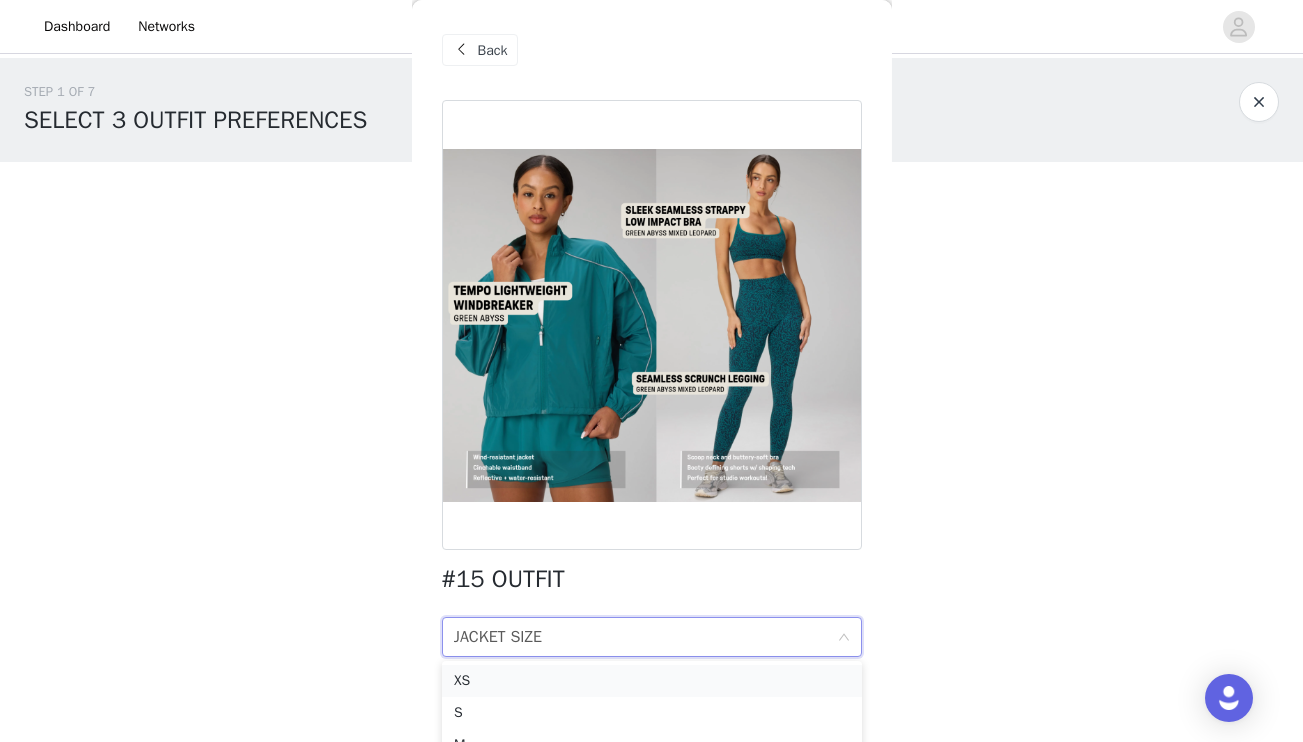 scroll, scrollTop: 14, scrollLeft: 0, axis: vertical 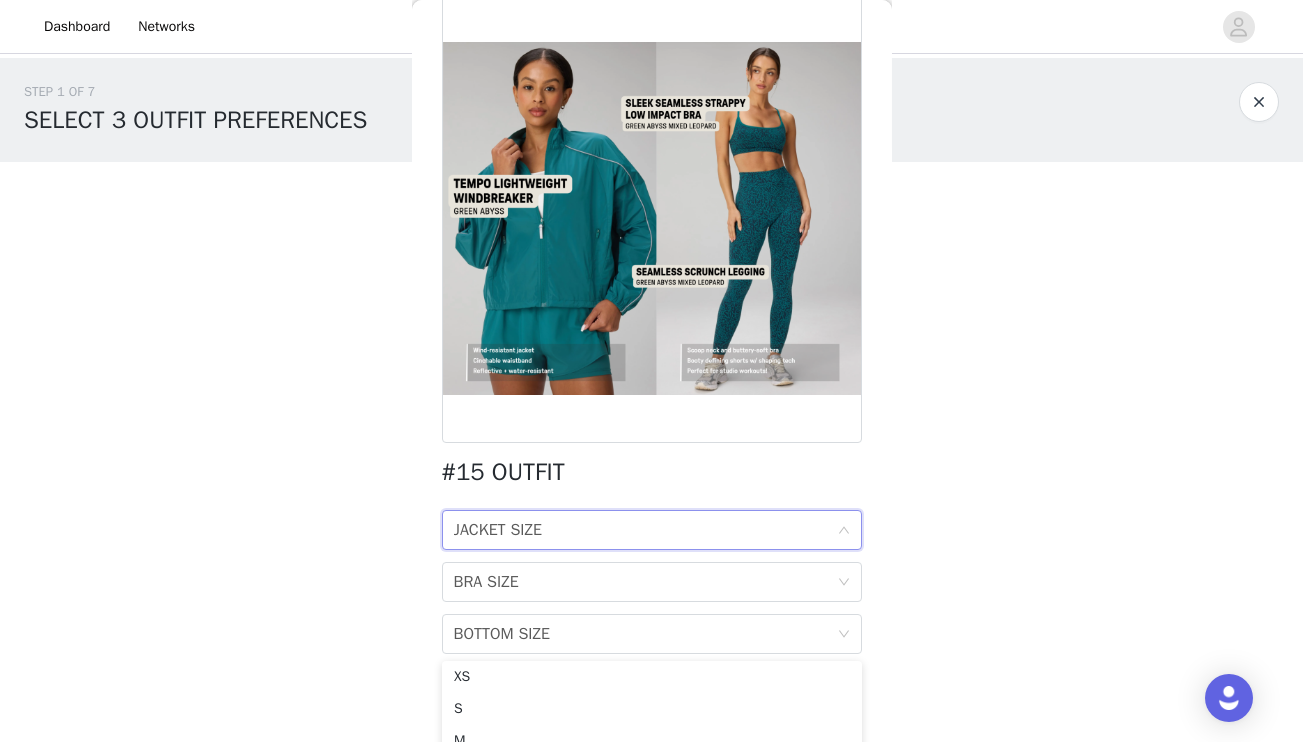 click on "JACKET SIZE" at bounding box center (498, 530) 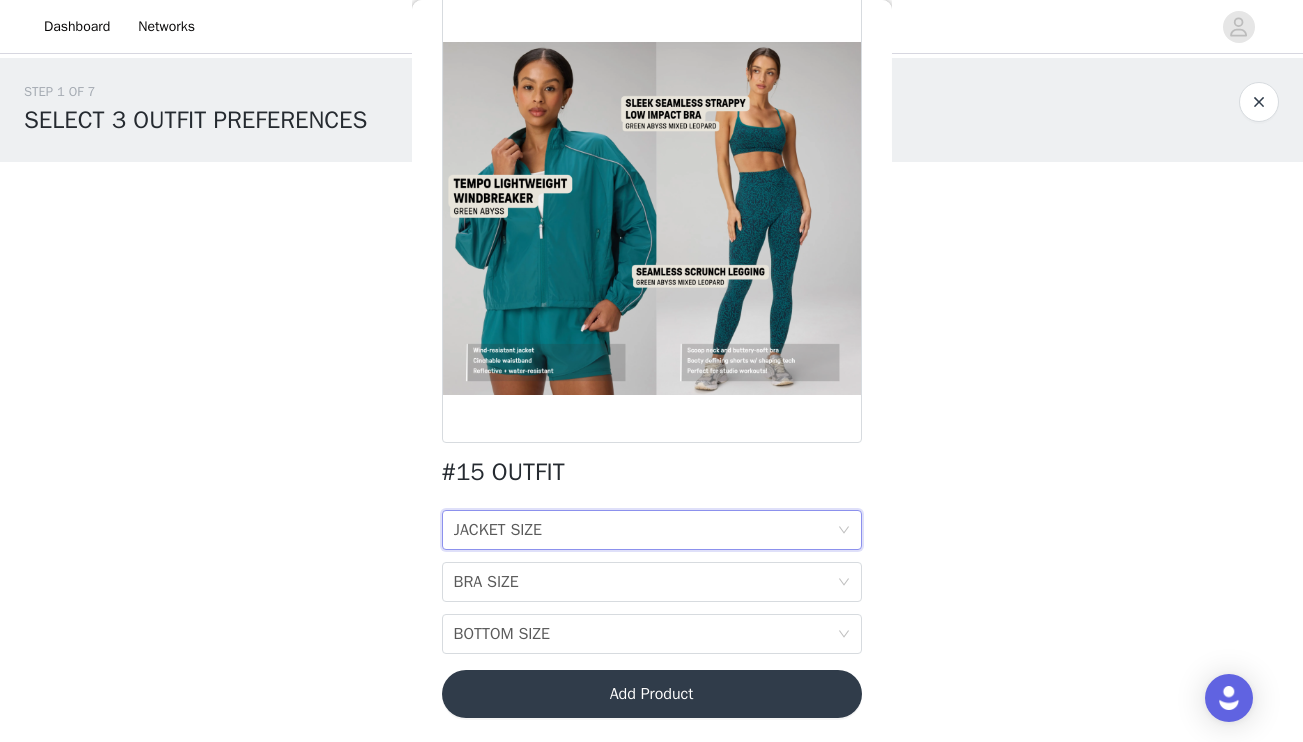 click on "JACKET SIZE" at bounding box center [498, 530] 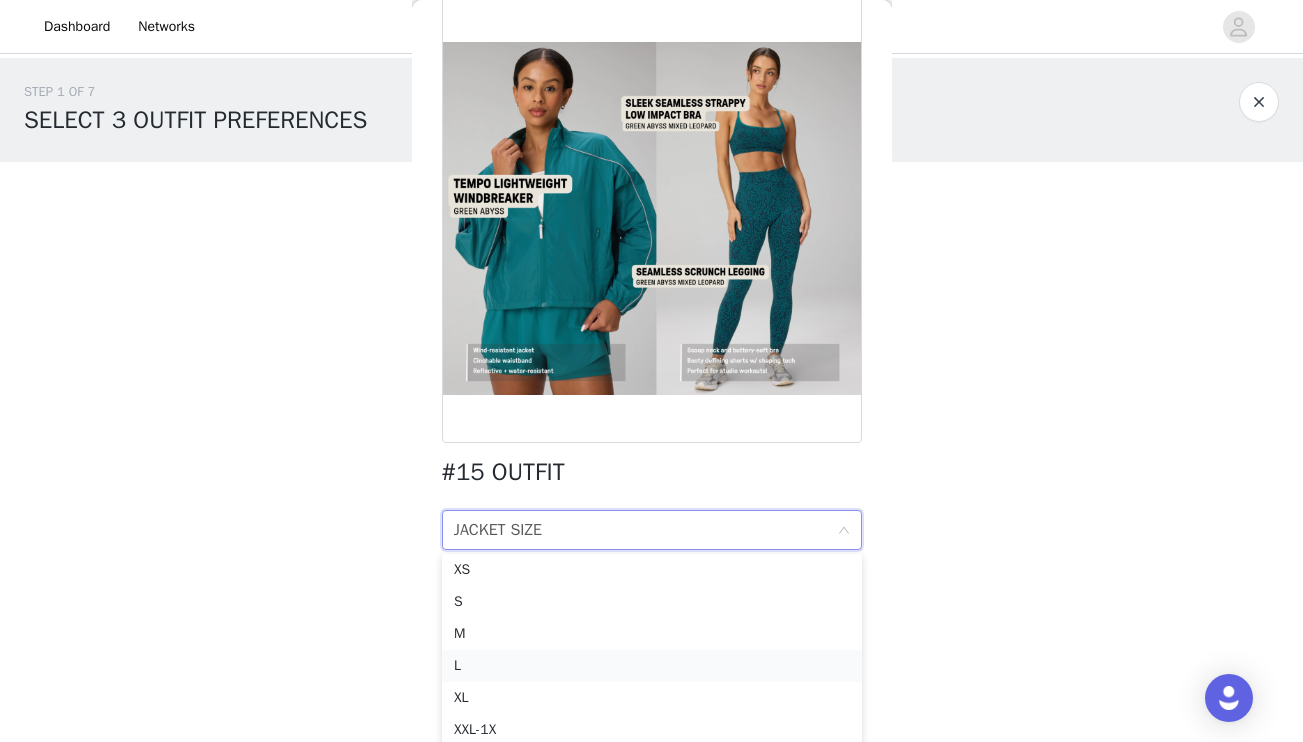 click on "L" at bounding box center (652, 666) 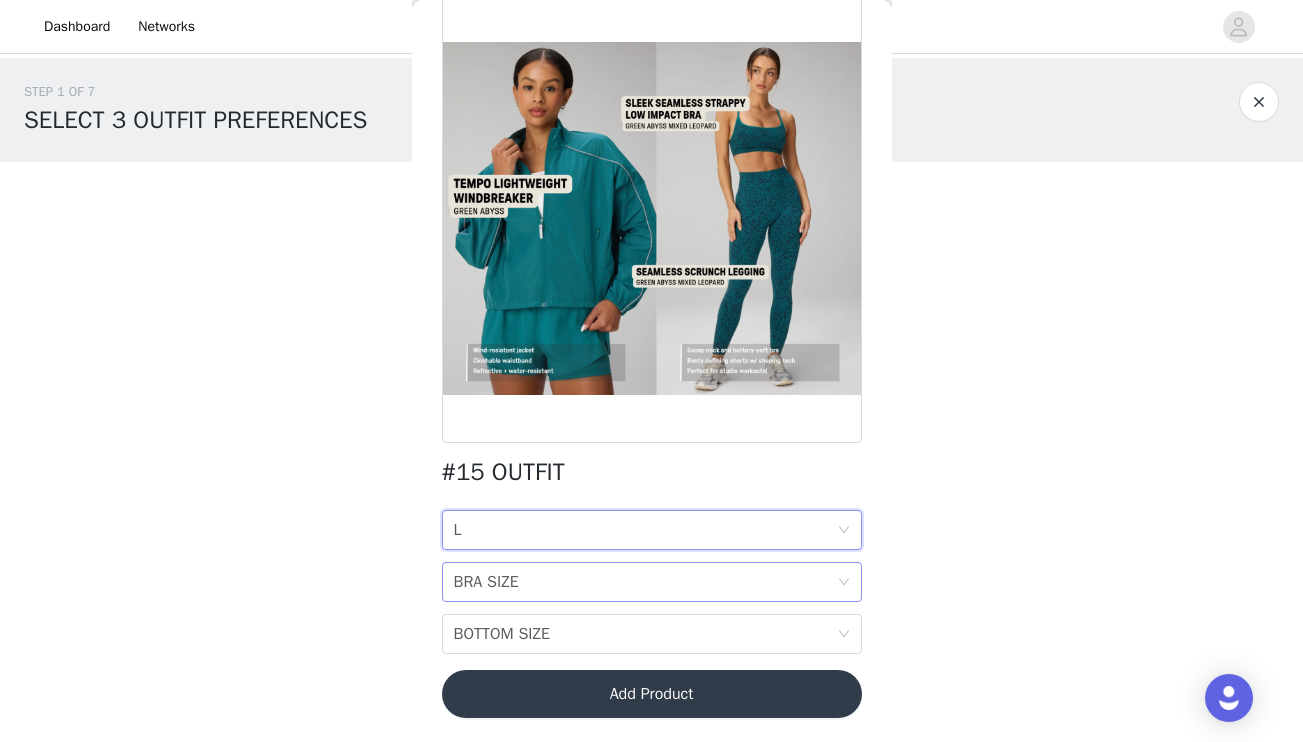 click on "BRA SIZE" at bounding box center [486, 582] 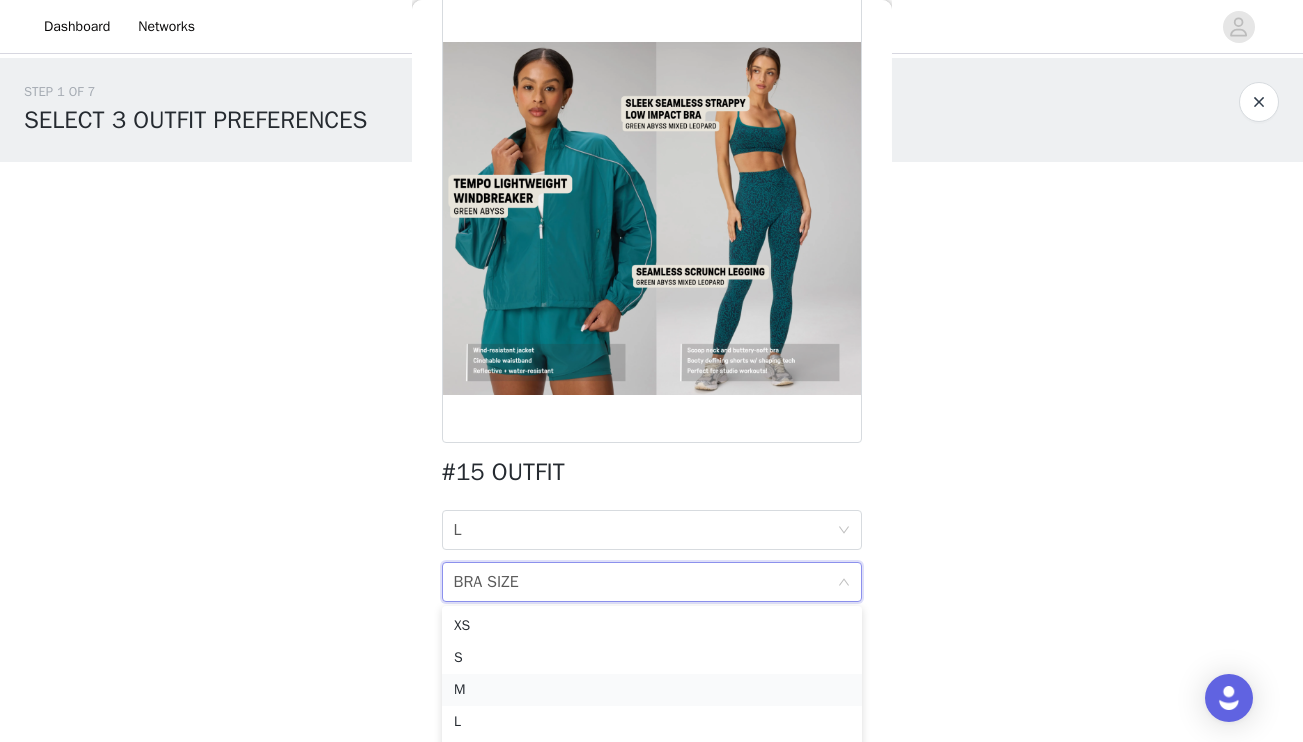click on "M" at bounding box center [652, 690] 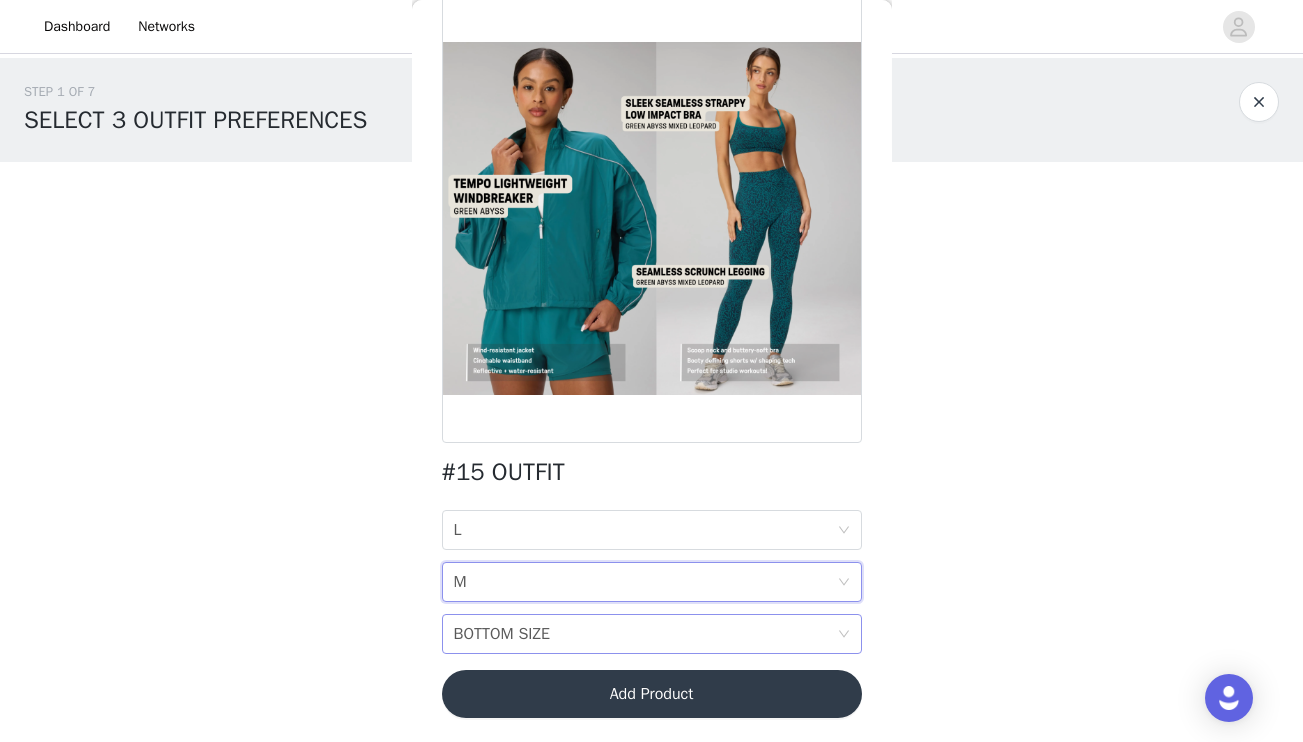 click on "BOTTOM SIZE" at bounding box center [502, 634] 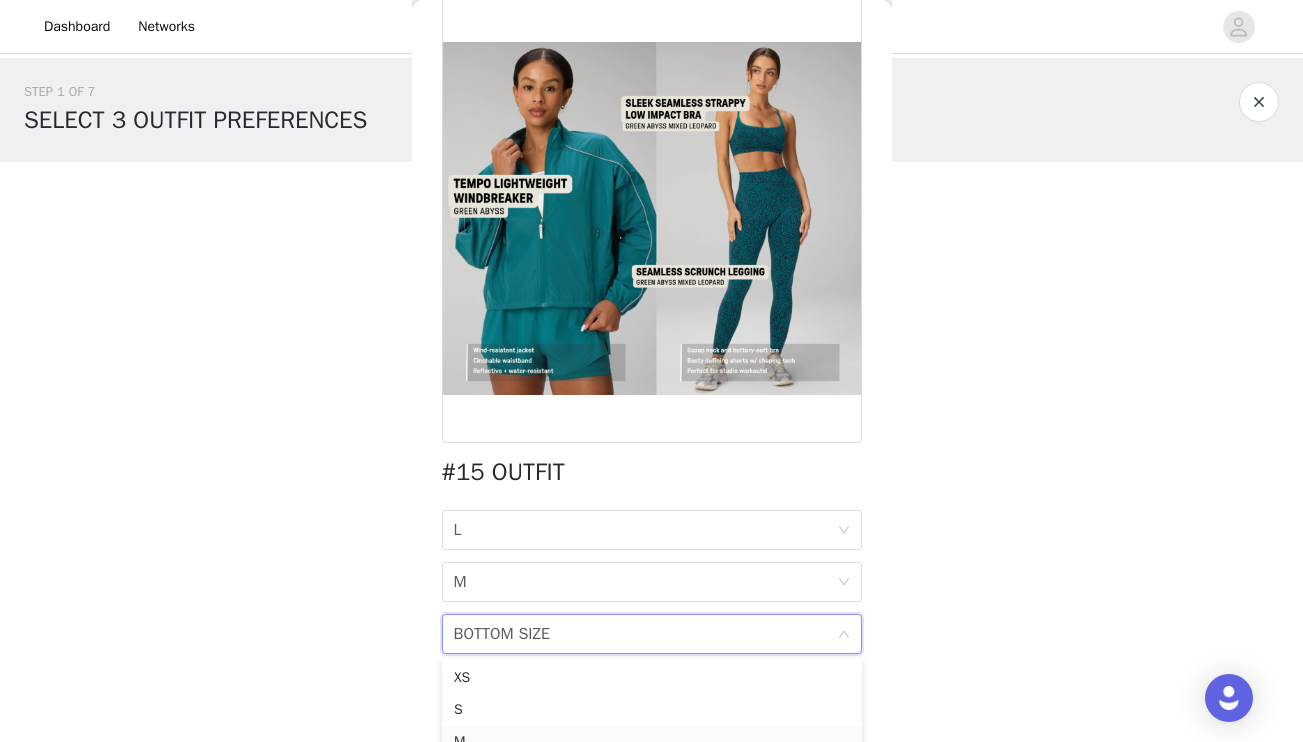 click on "M" at bounding box center (652, 742) 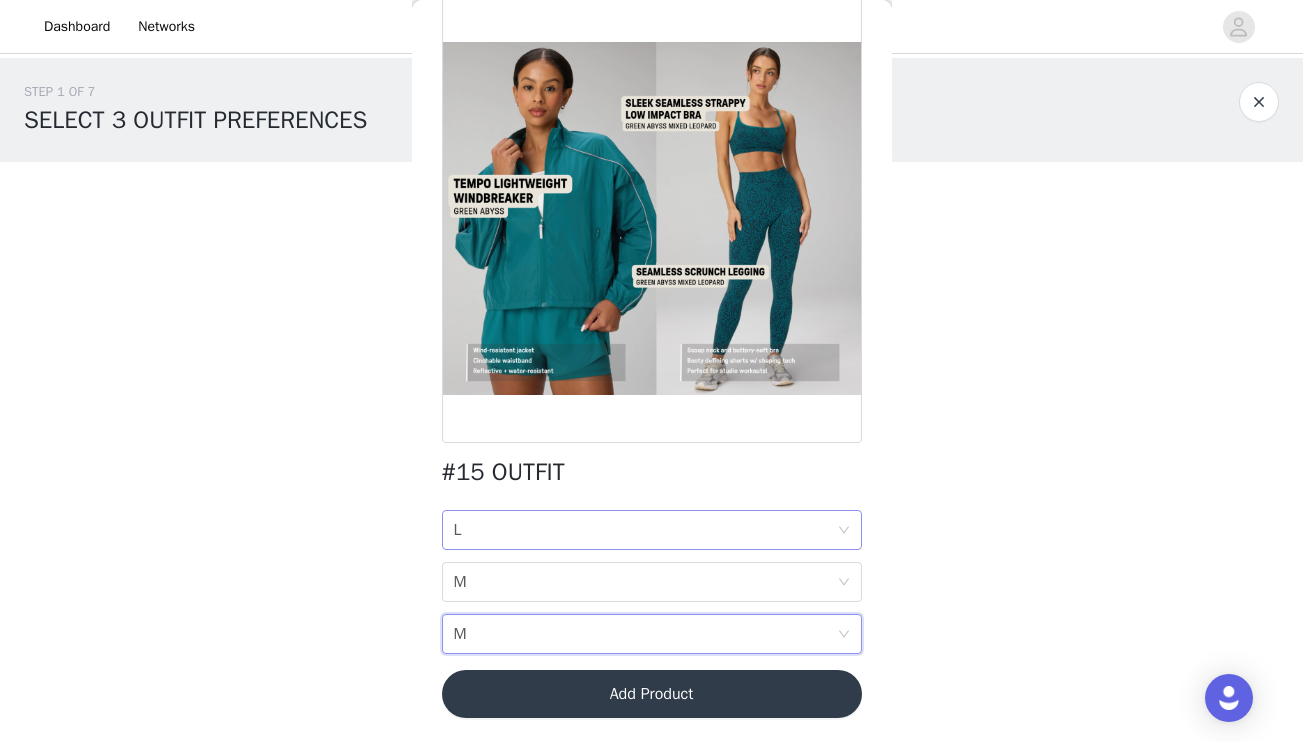 click on "JACKET SIZE [SIZE]" at bounding box center (645, 530) 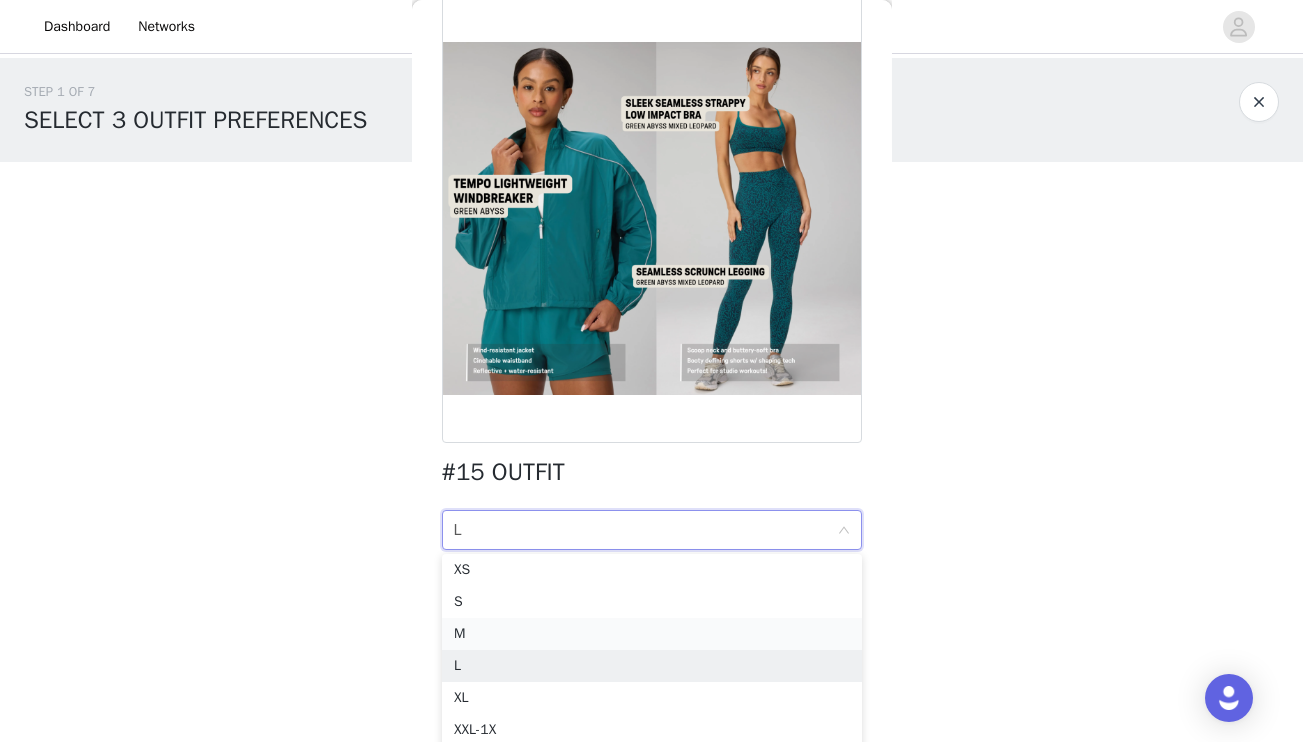 click on "M" at bounding box center (652, 634) 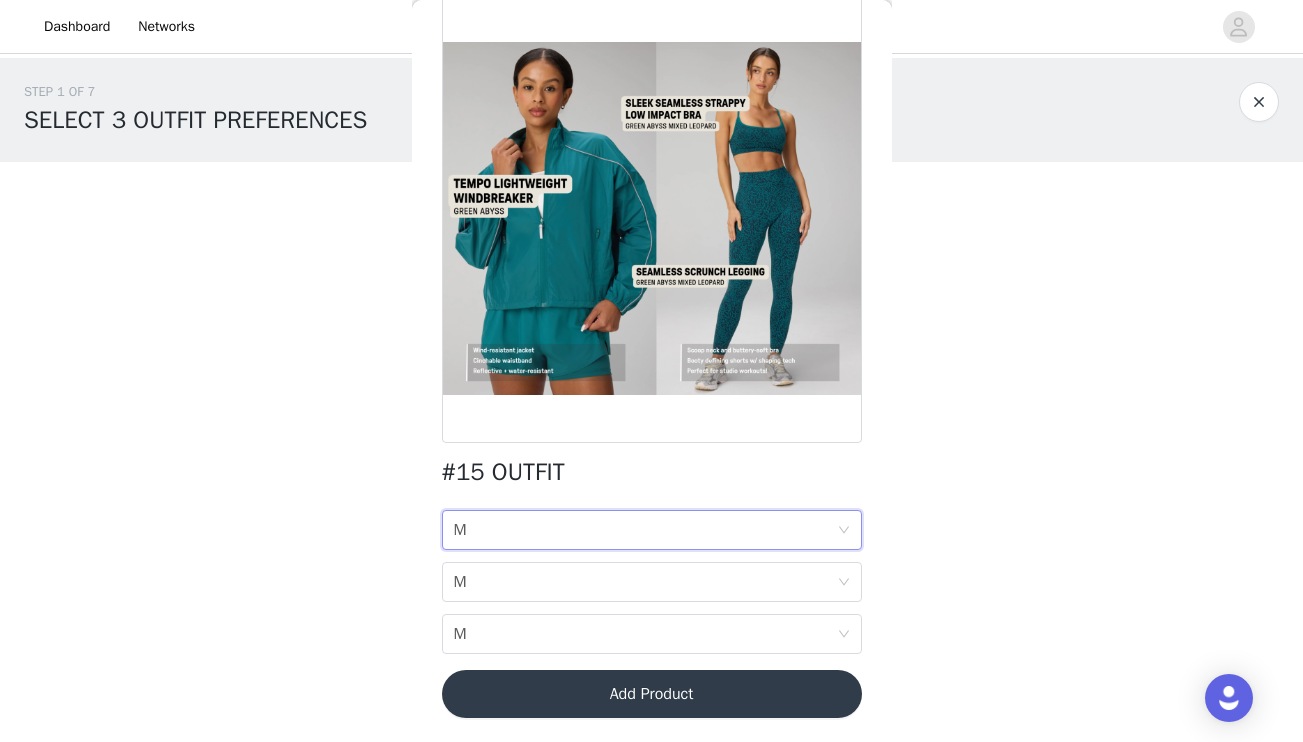 click on "Add Product" at bounding box center [652, 694] 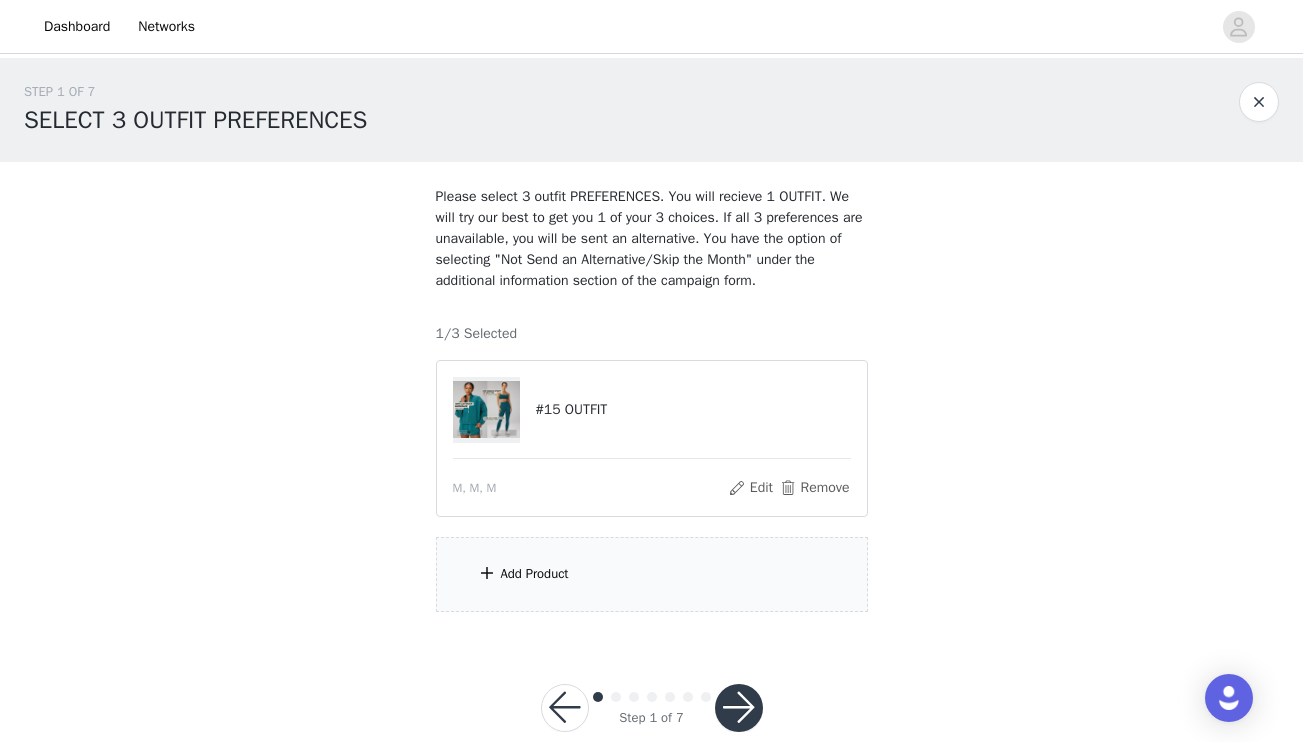 click on "Add Product" at bounding box center [652, 574] 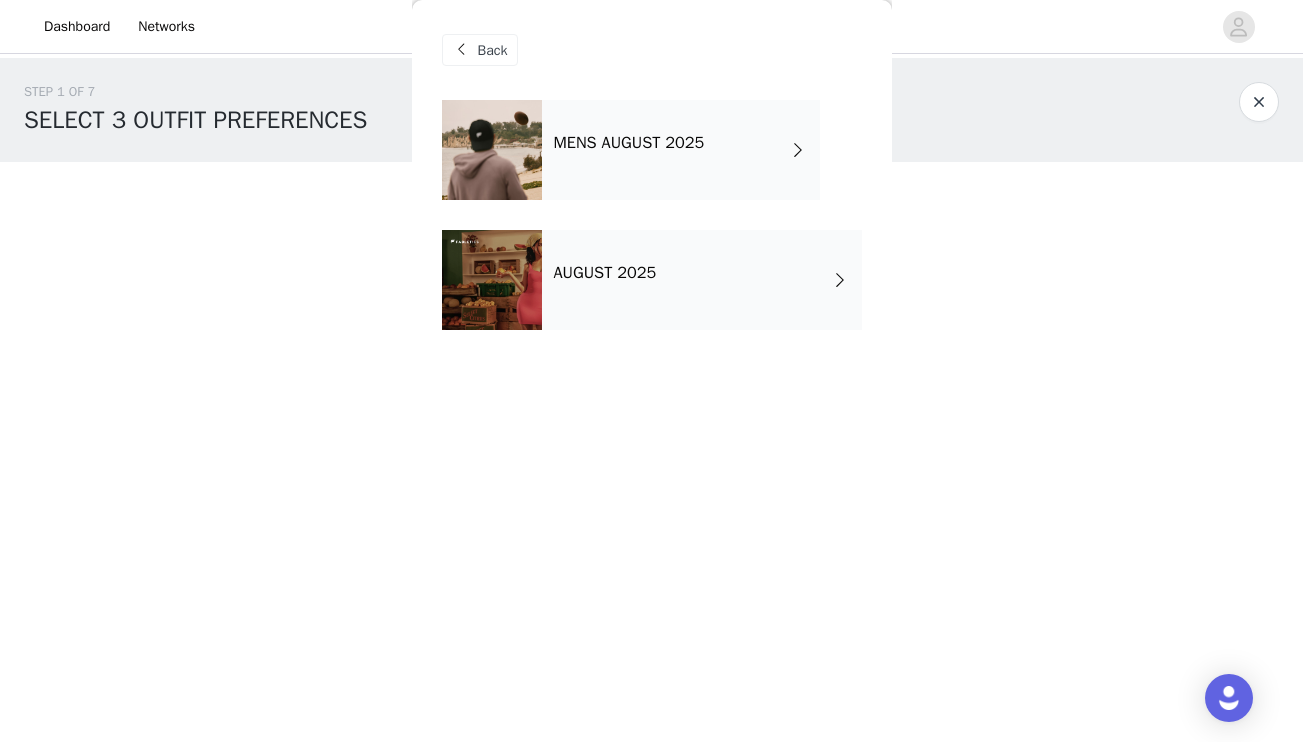 click on "AUGUST 2025" at bounding box center [702, 280] 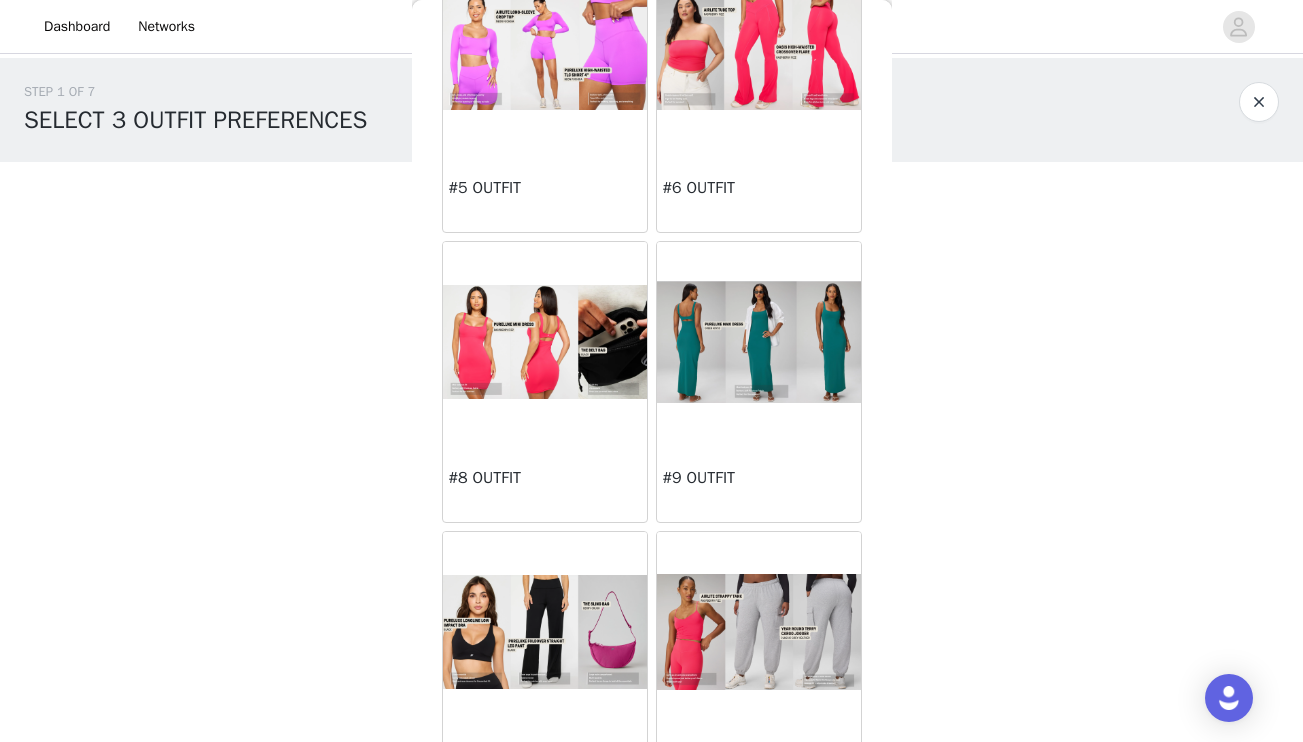scroll, scrollTop: 698, scrollLeft: 0, axis: vertical 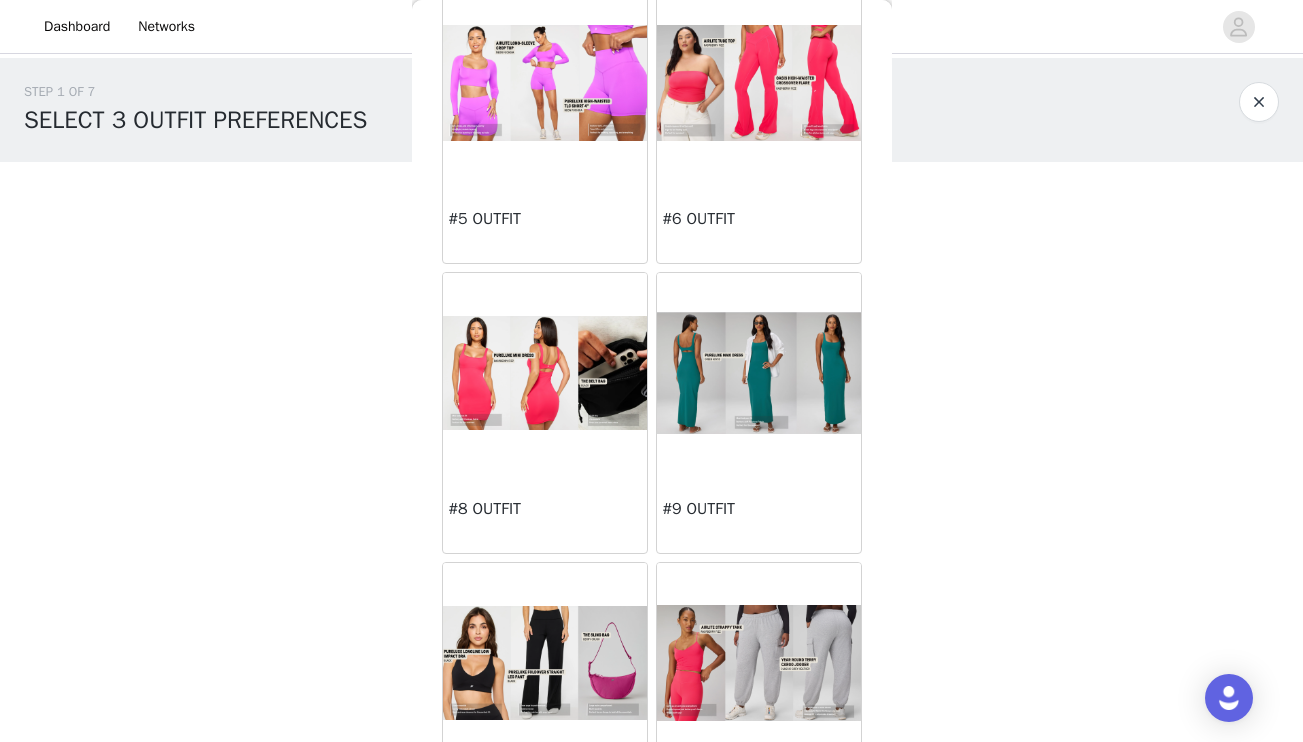 click at bounding box center (759, 373) 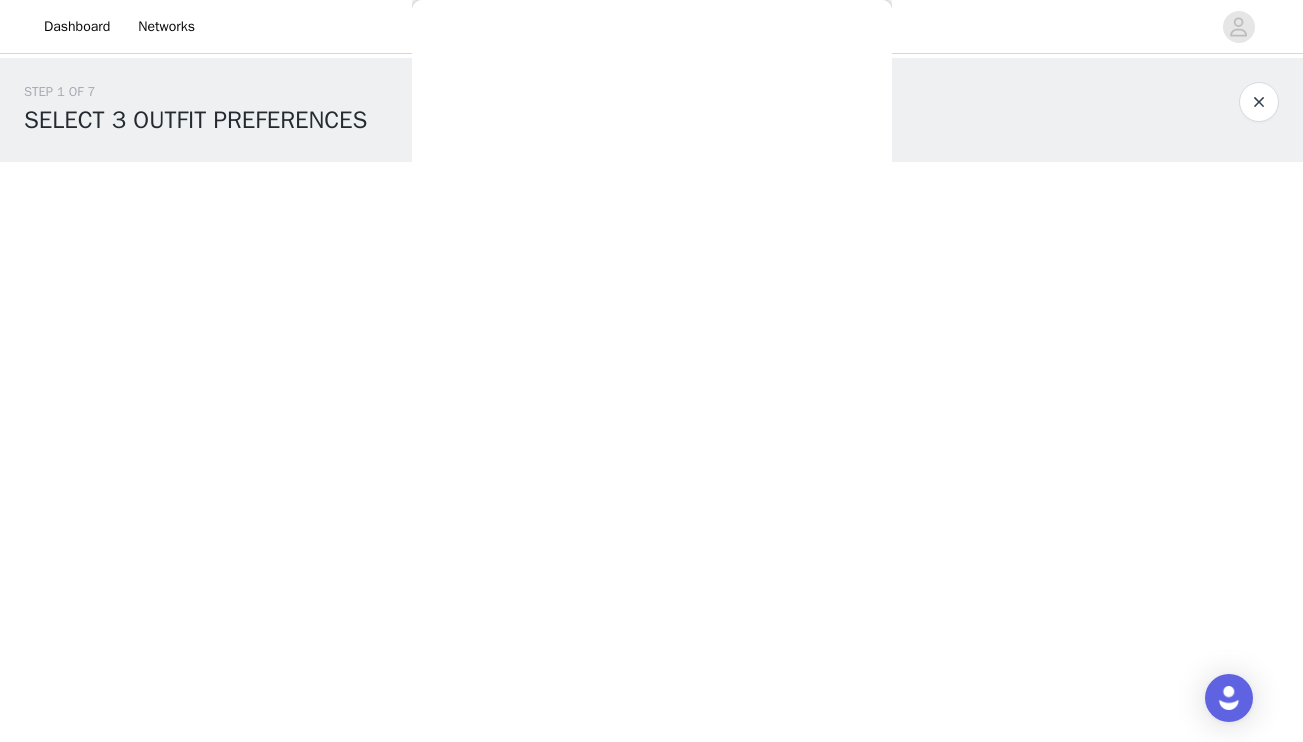 scroll, scrollTop: 3, scrollLeft: 0, axis: vertical 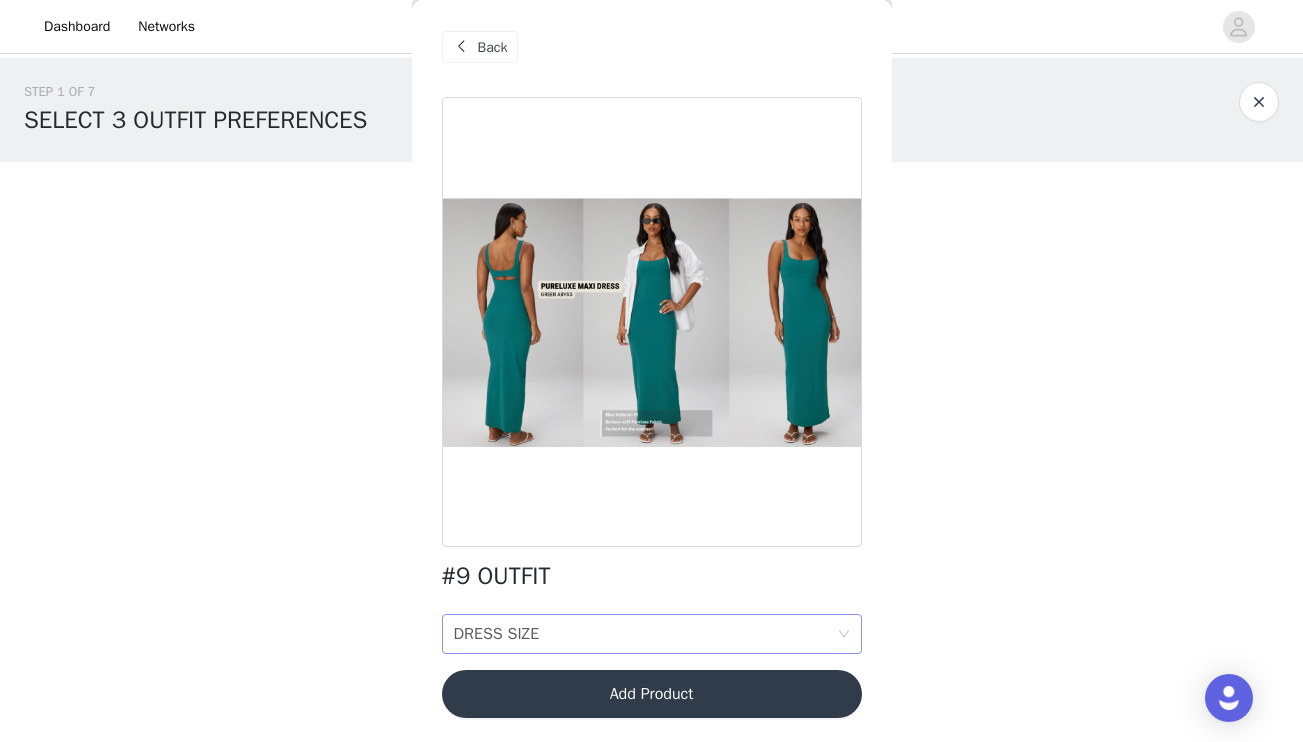 click on "DRESS SIZE" at bounding box center (497, 634) 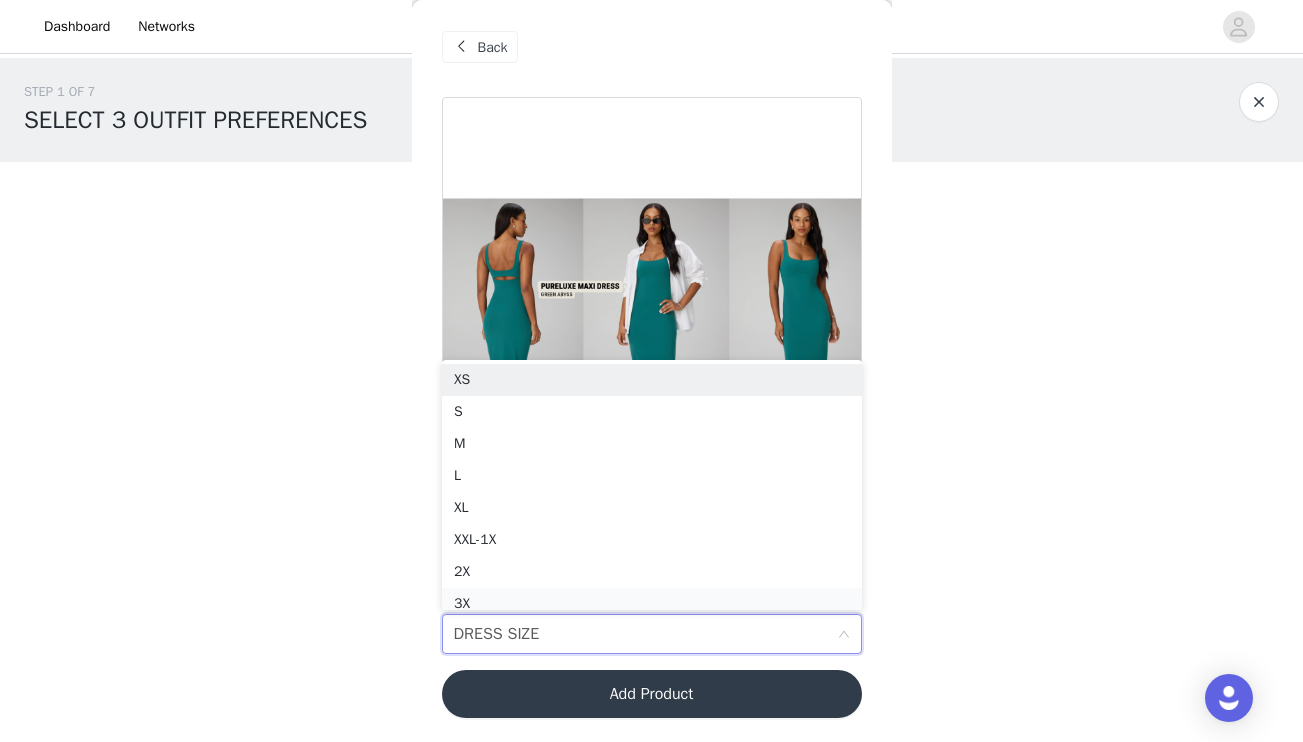 scroll, scrollTop: 10, scrollLeft: 0, axis: vertical 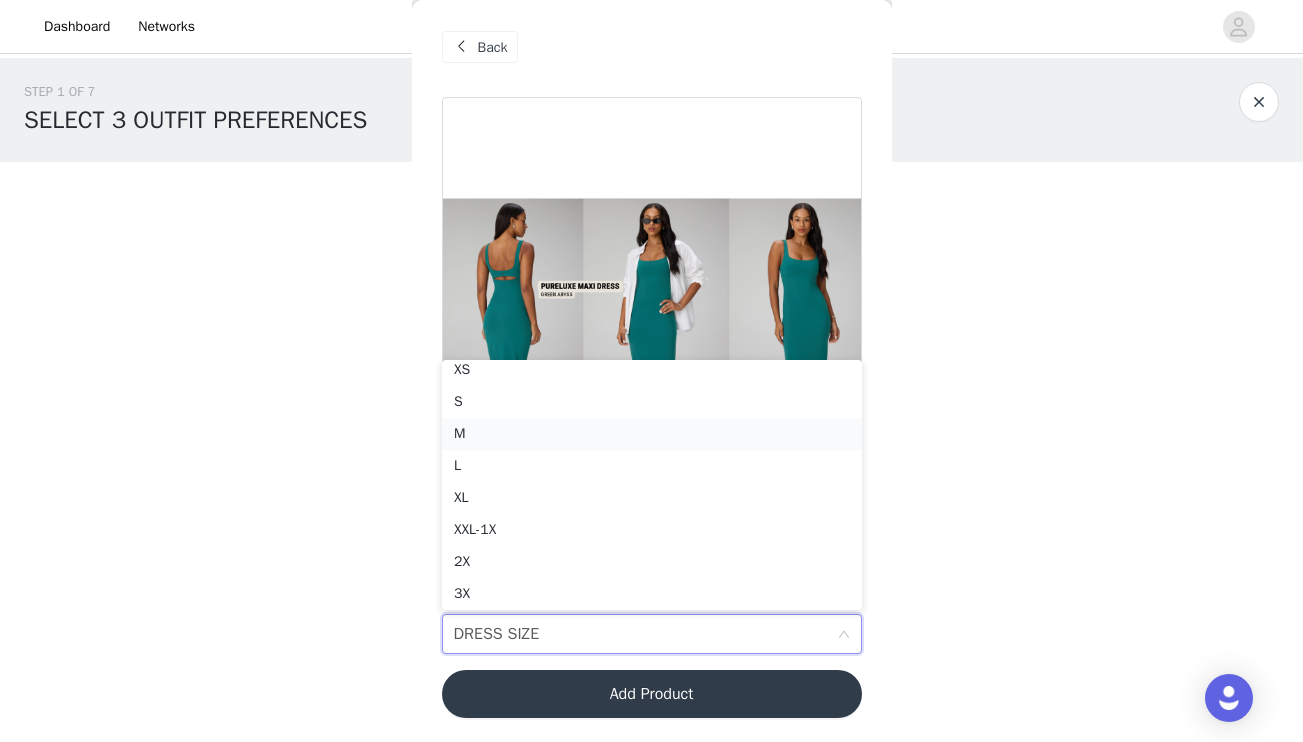 click on "M" at bounding box center [652, 434] 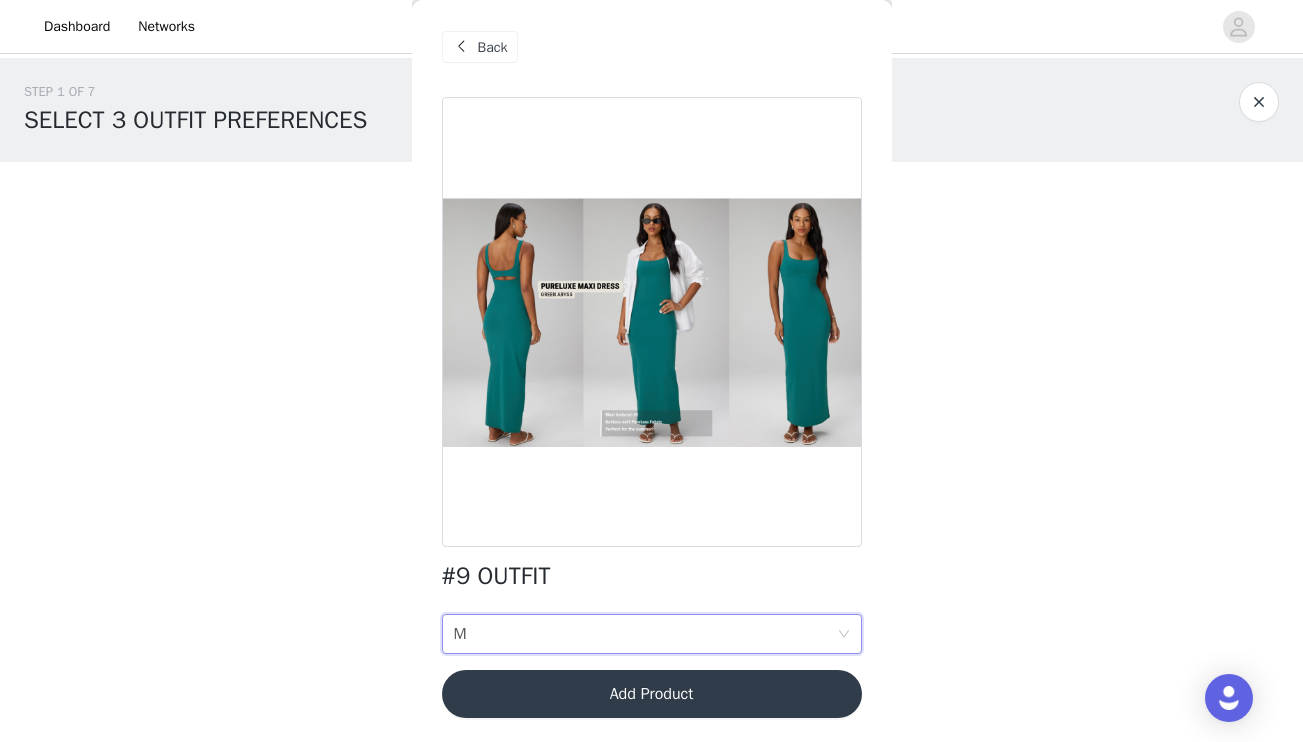 click on "Add Product" at bounding box center (652, 694) 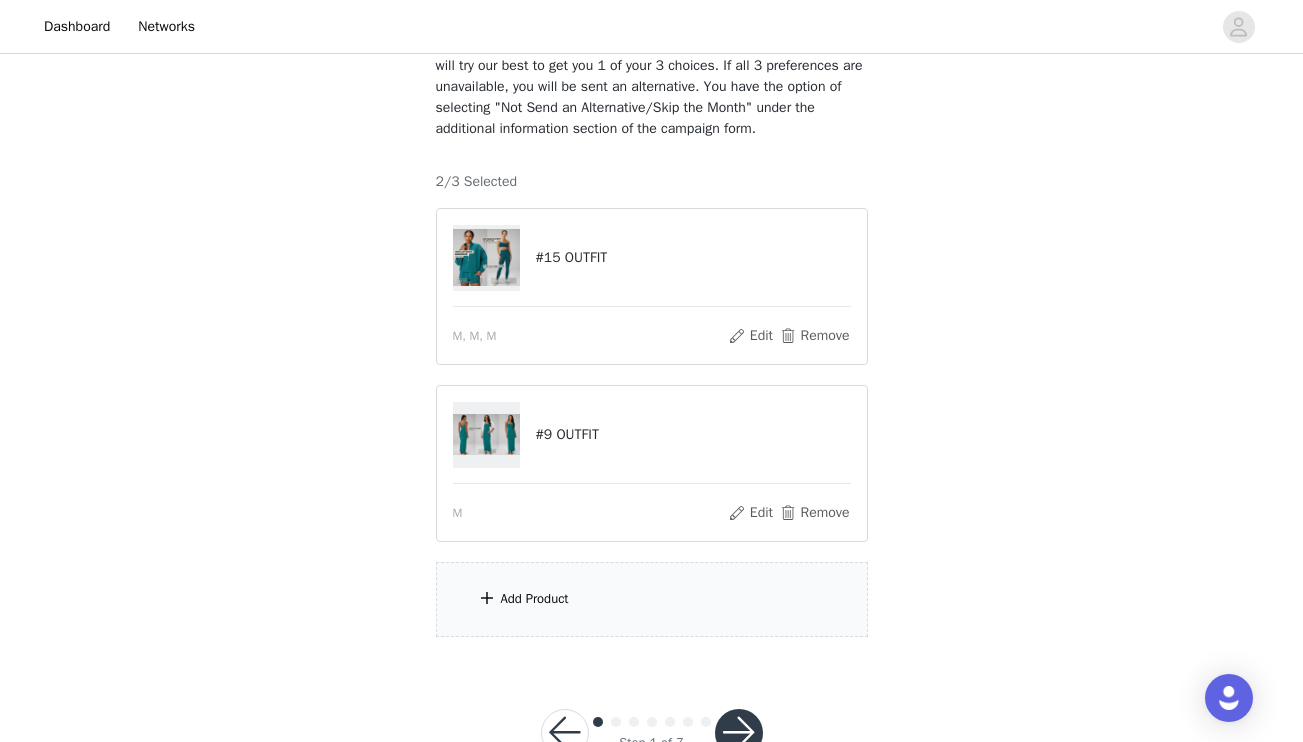 scroll, scrollTop: 235, scrollLeft: 0, axis: vertical 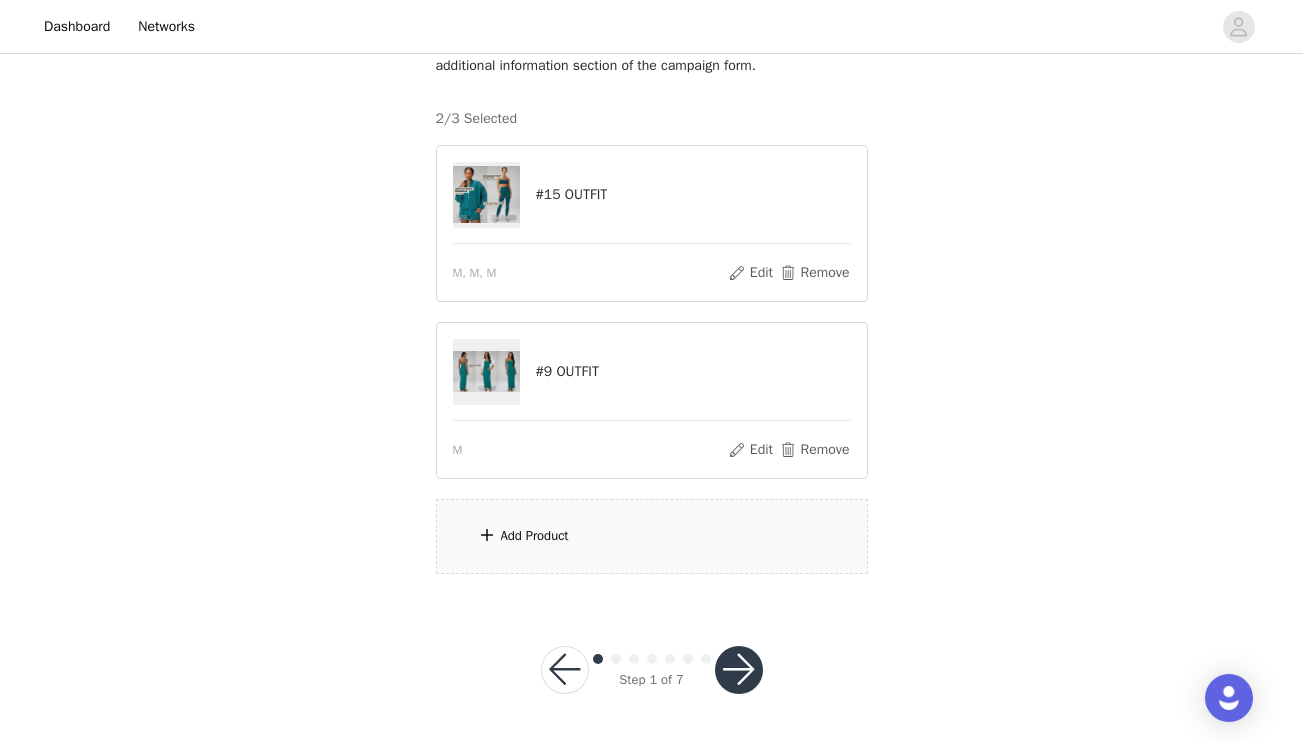 click at bounding box center [487, 535] 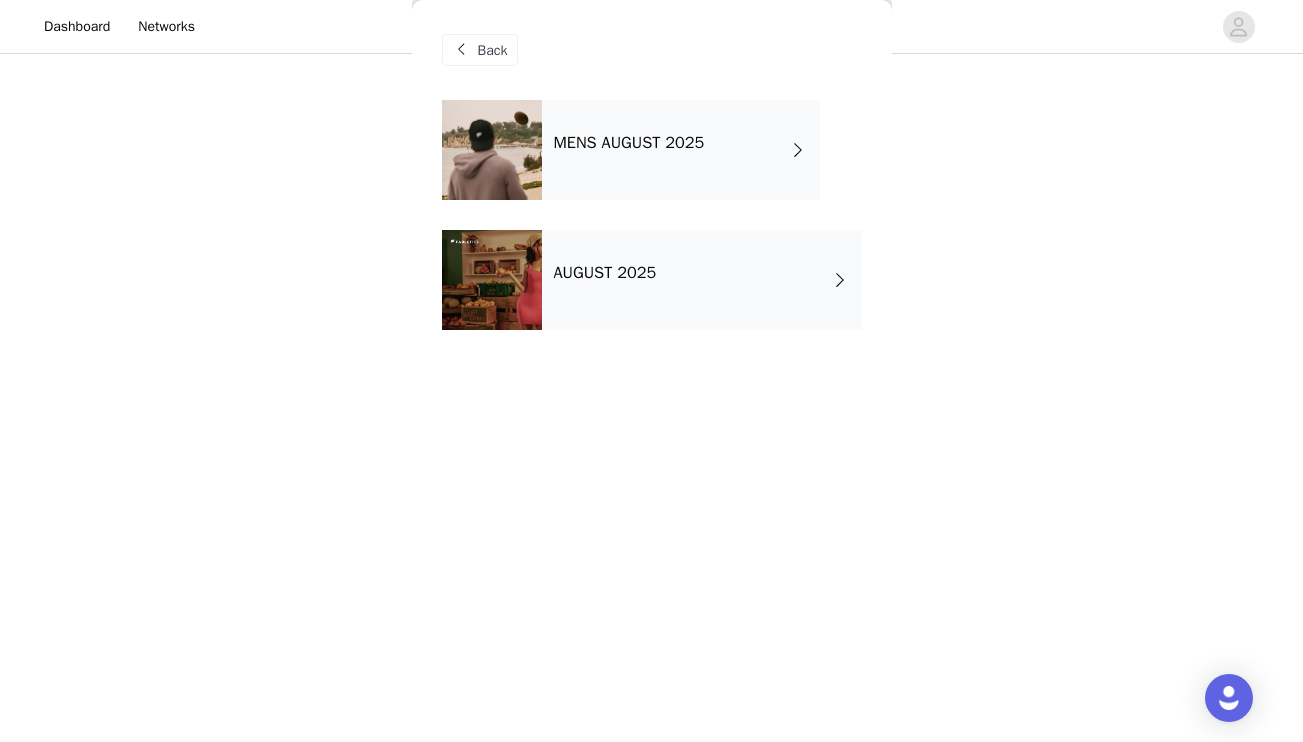 click at bounding box center (492, 280) 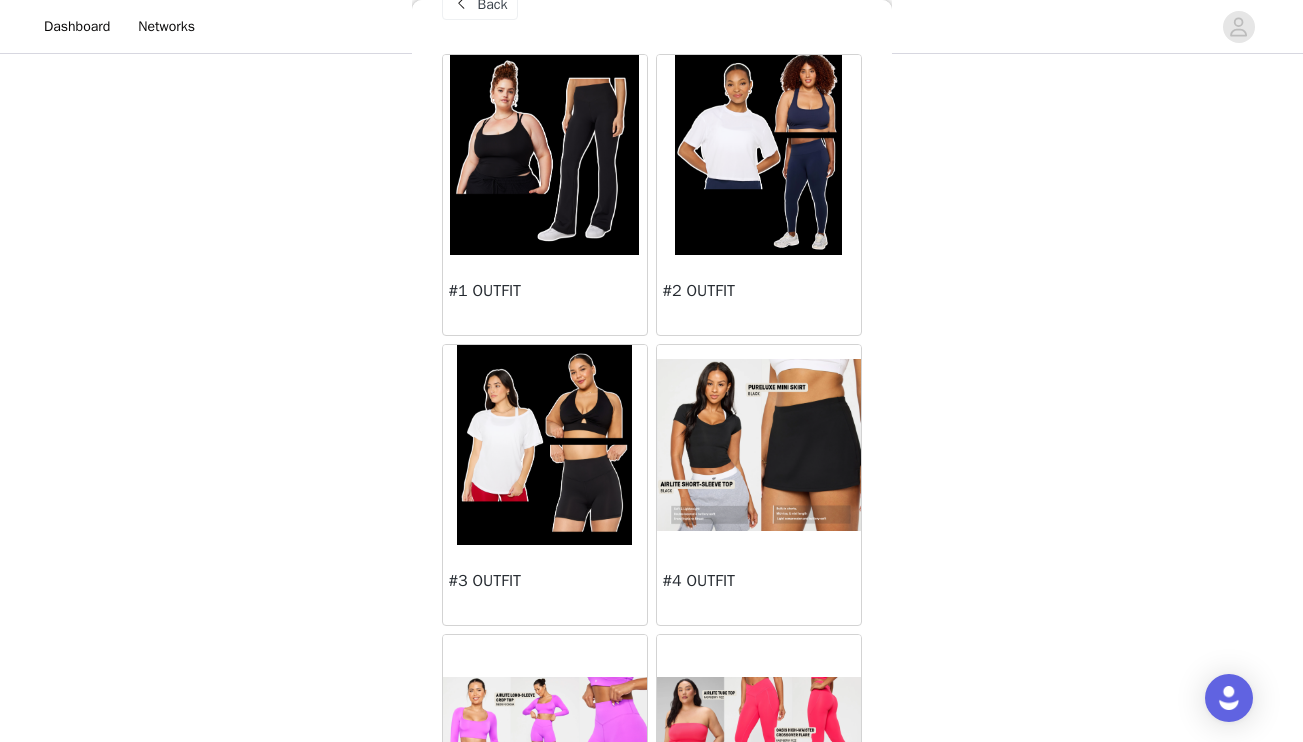 scroll, scrollTop: 0, scrollLeft: 0, axis: both 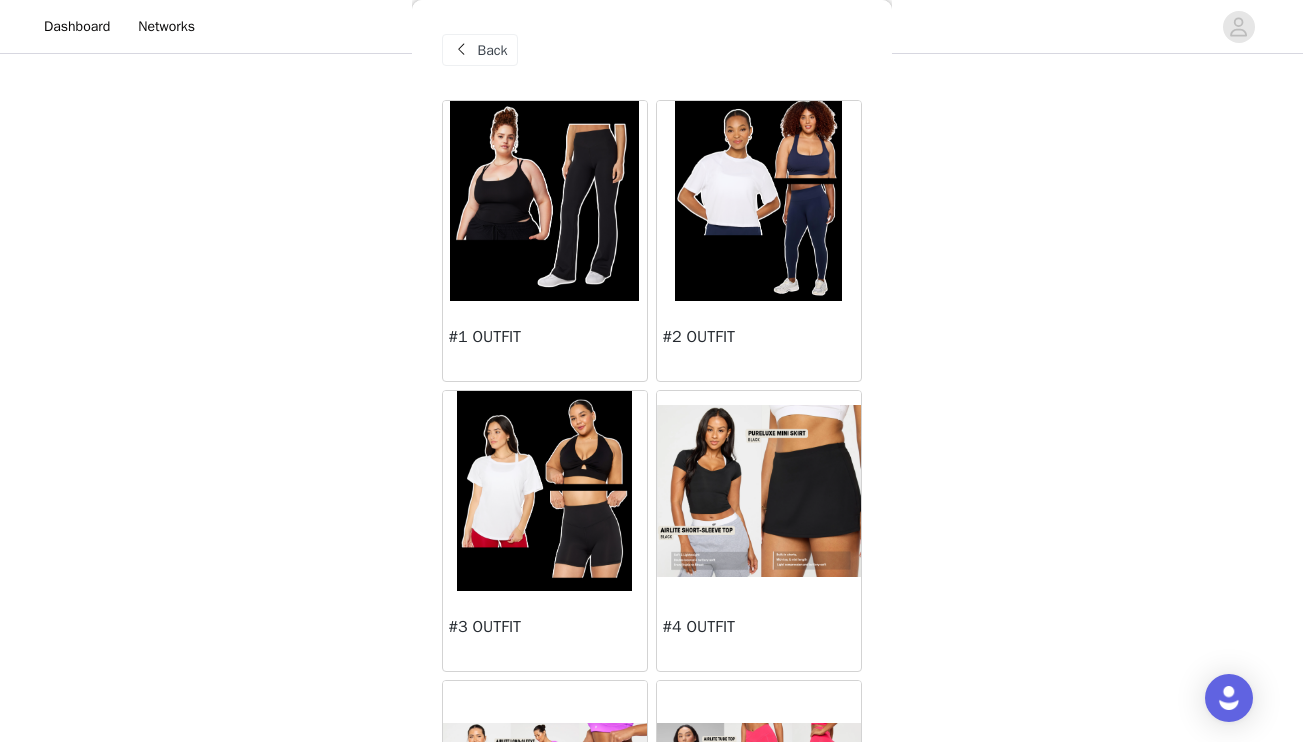 click at bounding box center (759, 491) 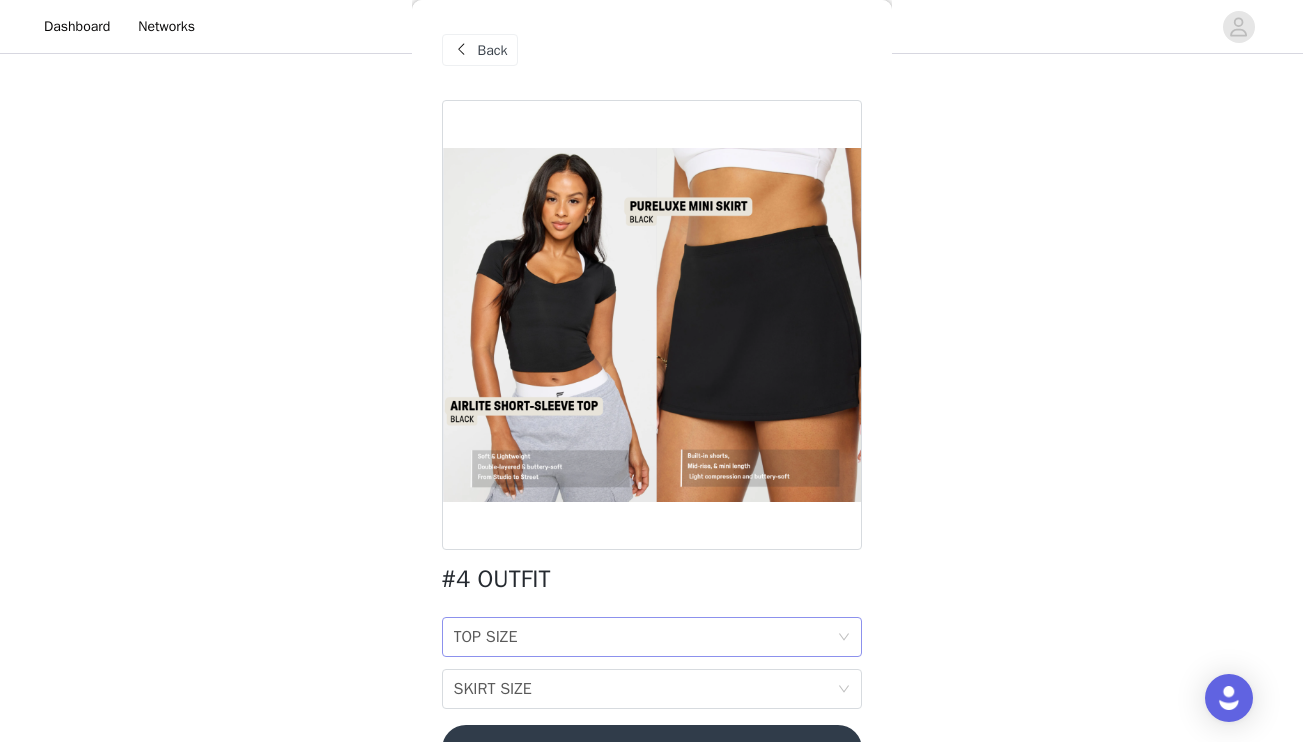 click on "TOP SIZE TOP SIZE" at bounding box center [645, 637] 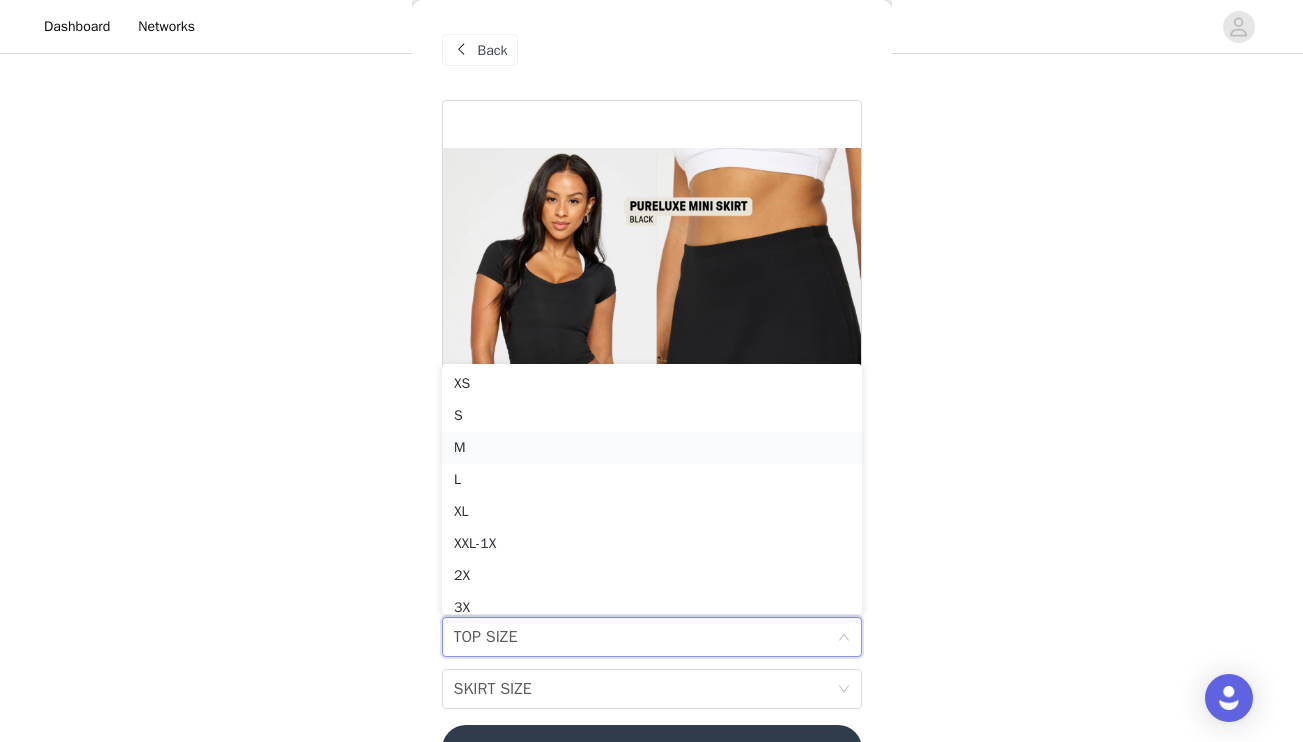 click on "M" at bounding box center (652, 448) 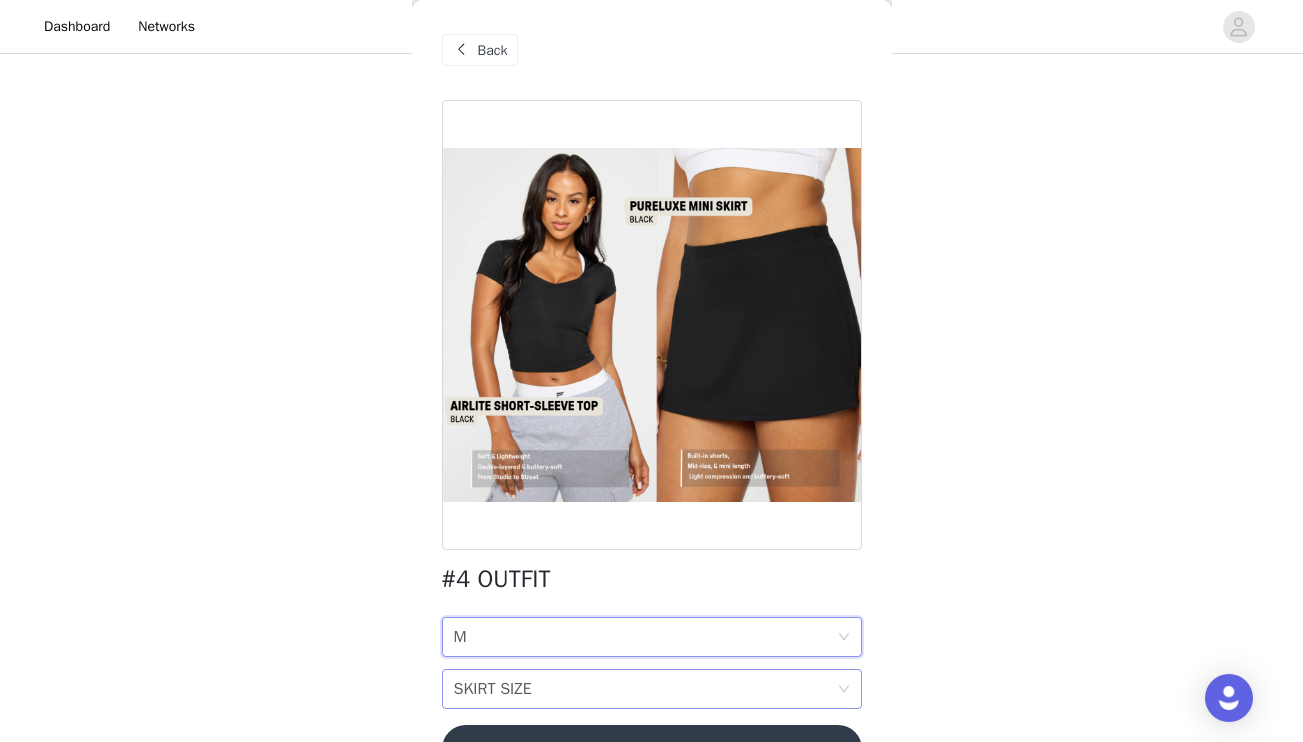 click on "SKIRT SIZE" at bounding box center (493, 689) 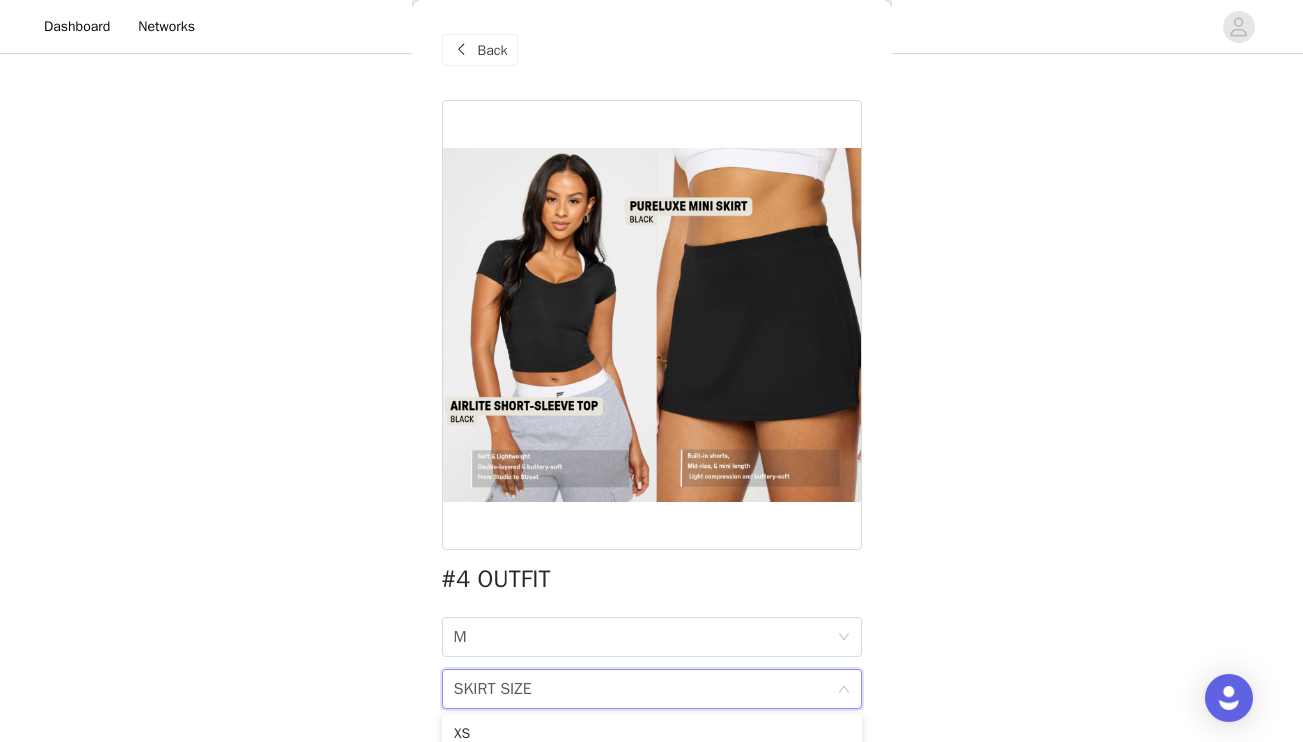 scroll, scrollTop: 55, scrollLeft: 0, axis: vertical 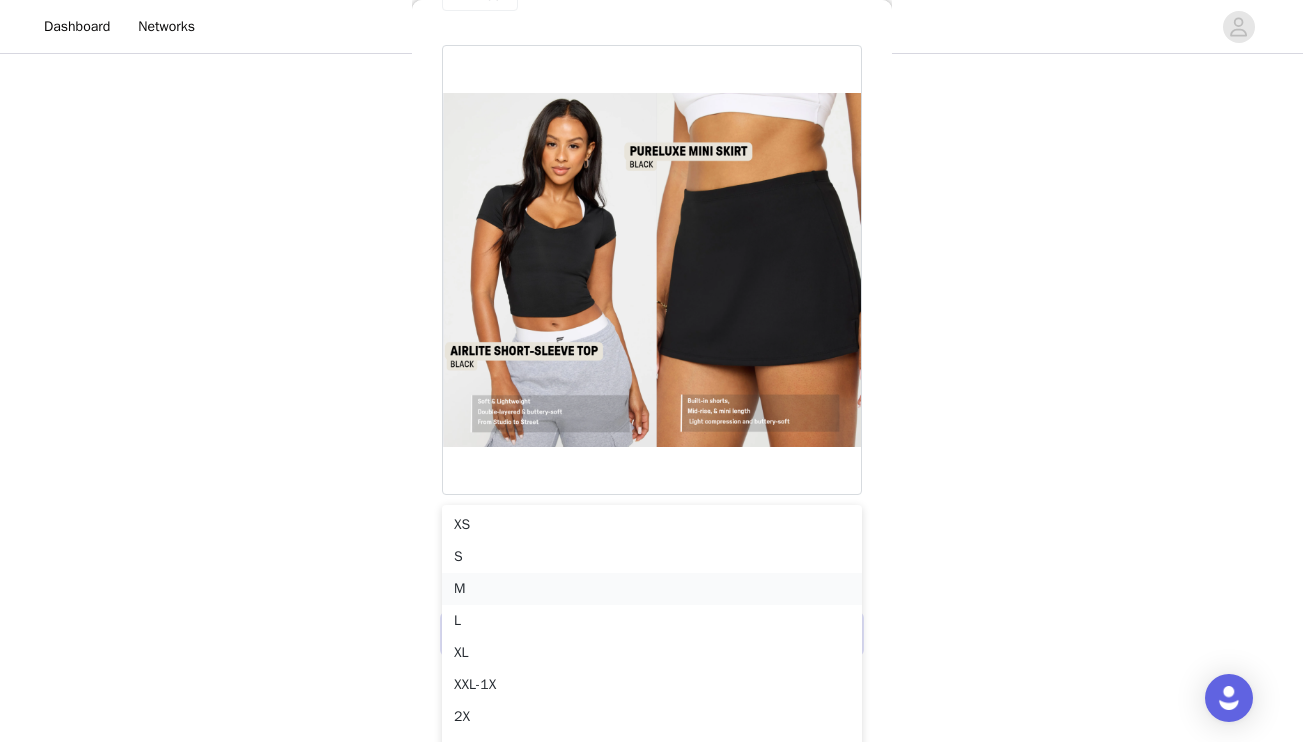 click on "M" at bounding box center [652, 589] 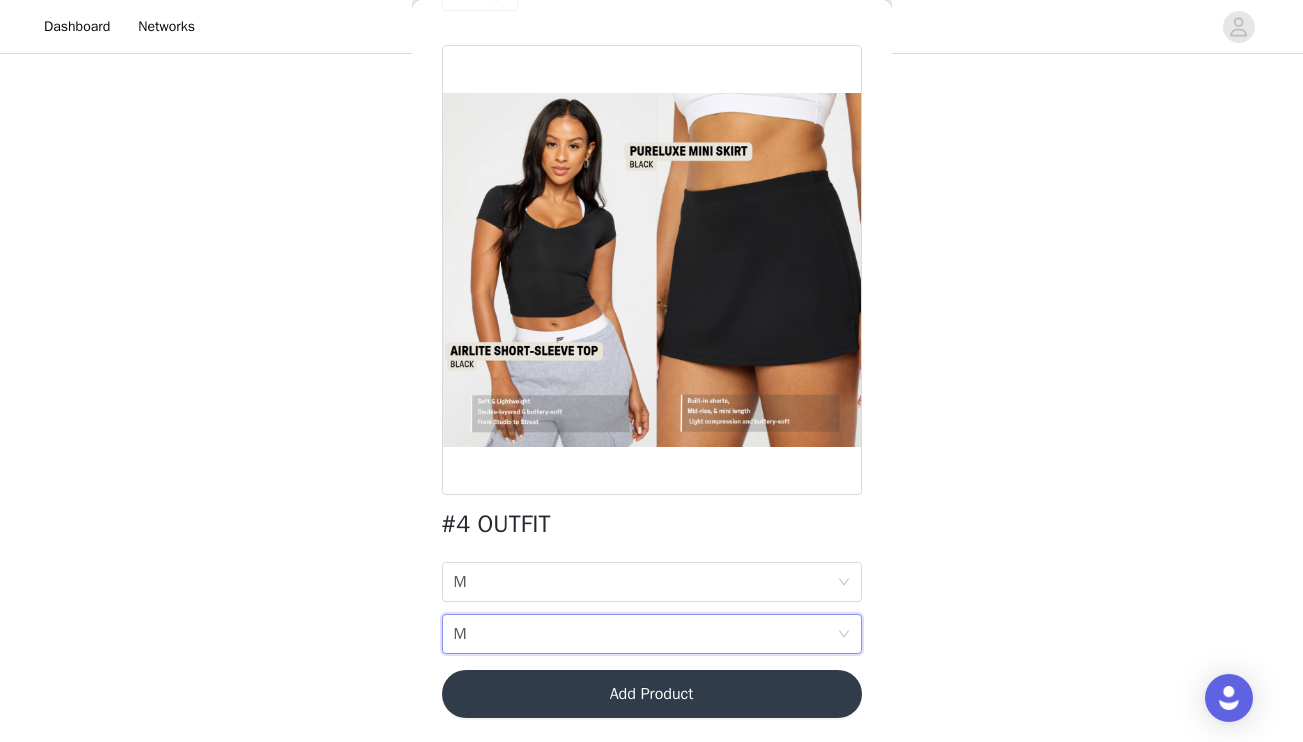 scroll, scrollTop: 235, scrollLeft: 0, axis: vertical 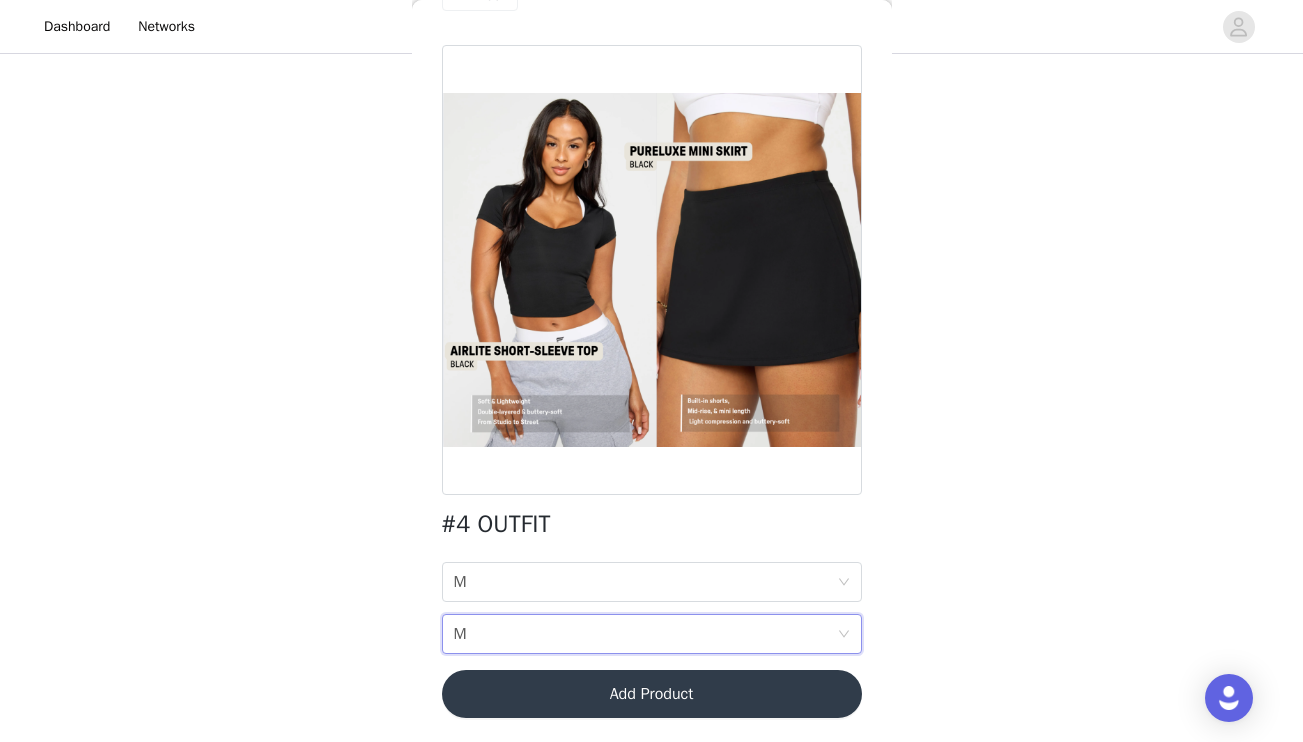 click on "Add Product" at bounding box center [652, 694] 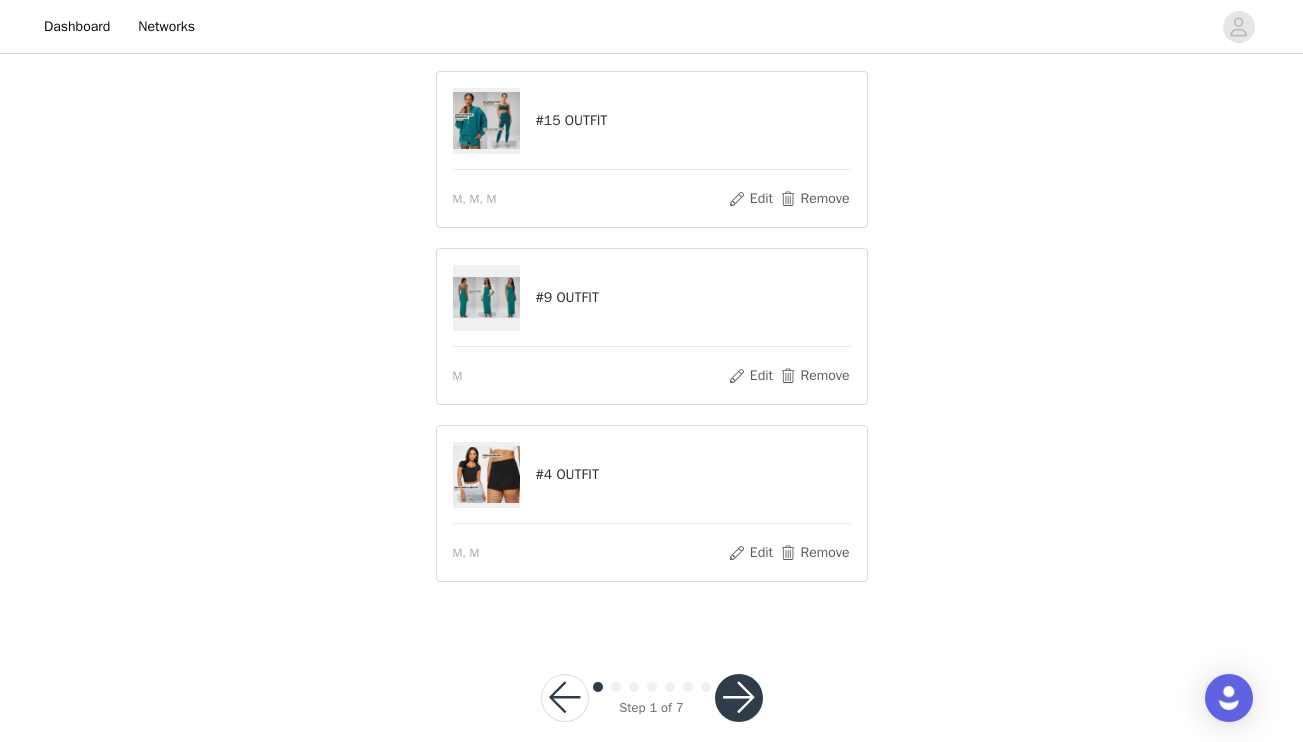 click at bounding box center [739, 698] 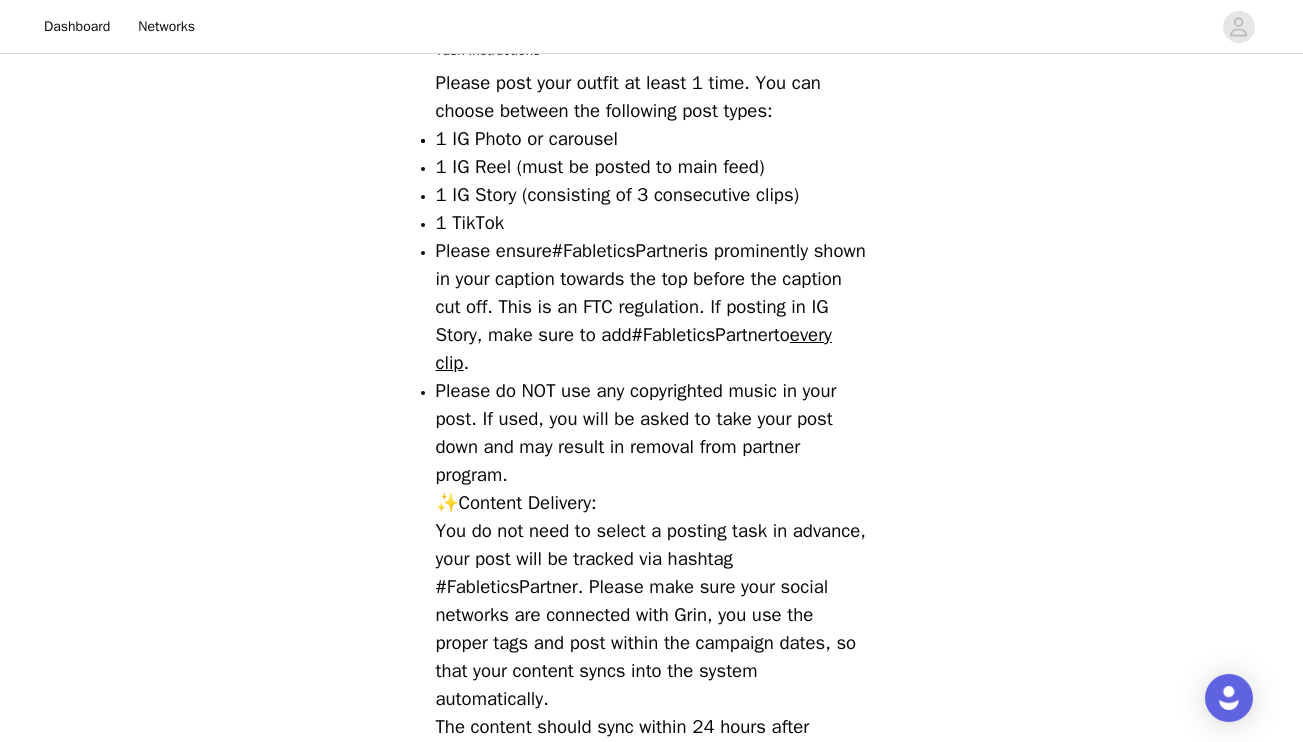 scroll, scrollTop: 959, scrollLeft: 0, axis: vertical 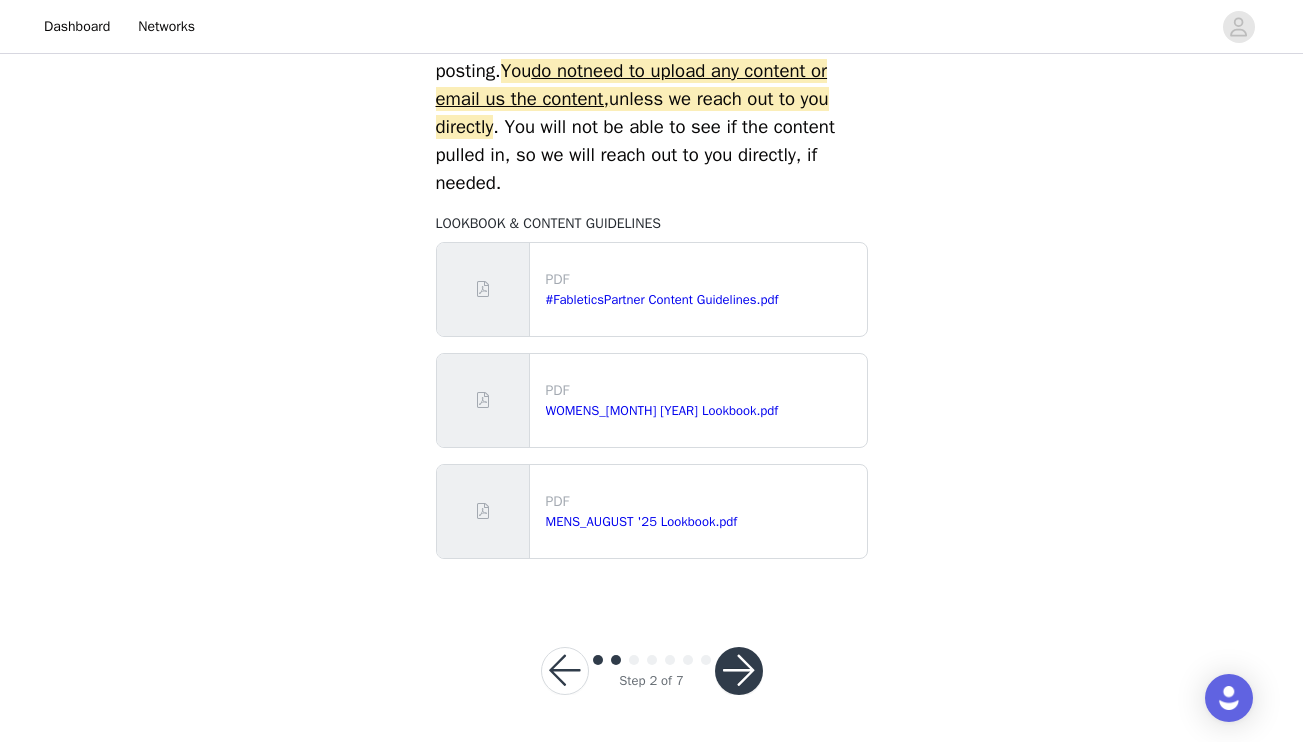 click at bounding box center [739, 671] 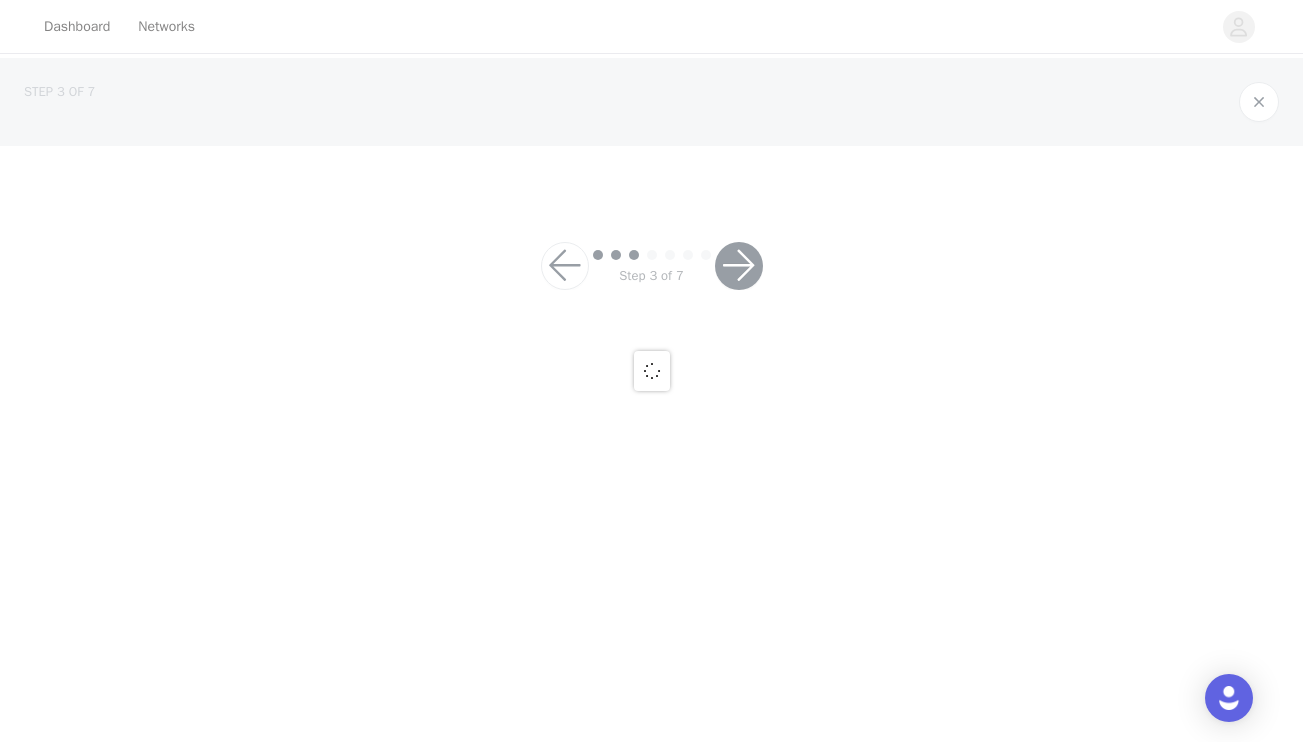 scroll, scrollTop: 0, scrollLeft: 0, axis: both 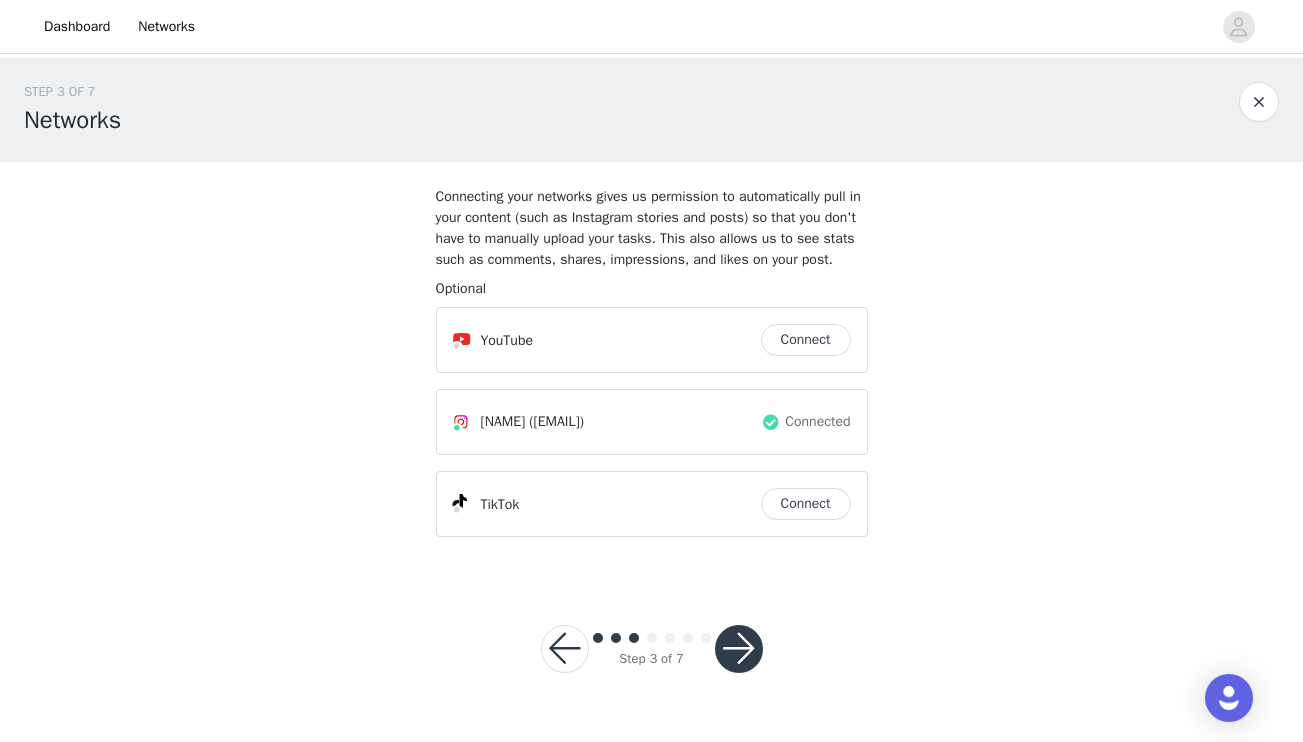 click at bounding box center (739, 649) 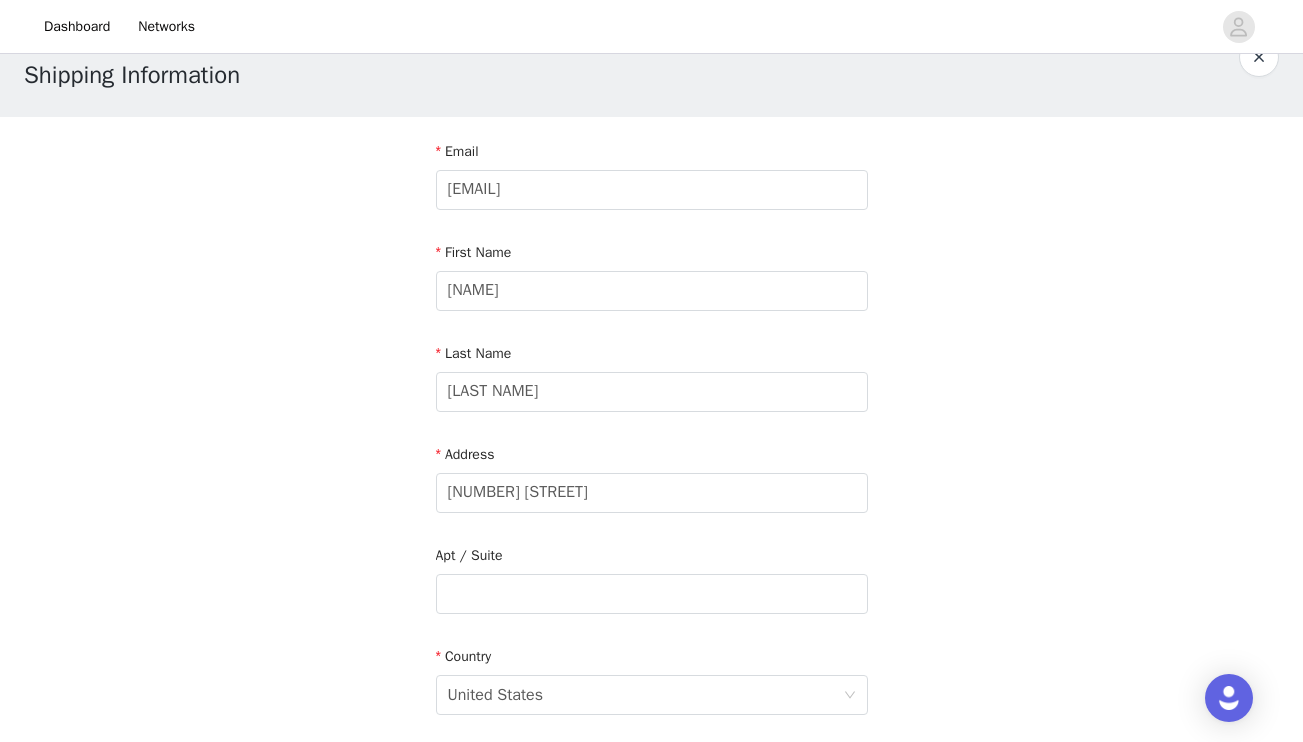 scroll, scrollTop: 0, scrollLeft: 0, axis: both 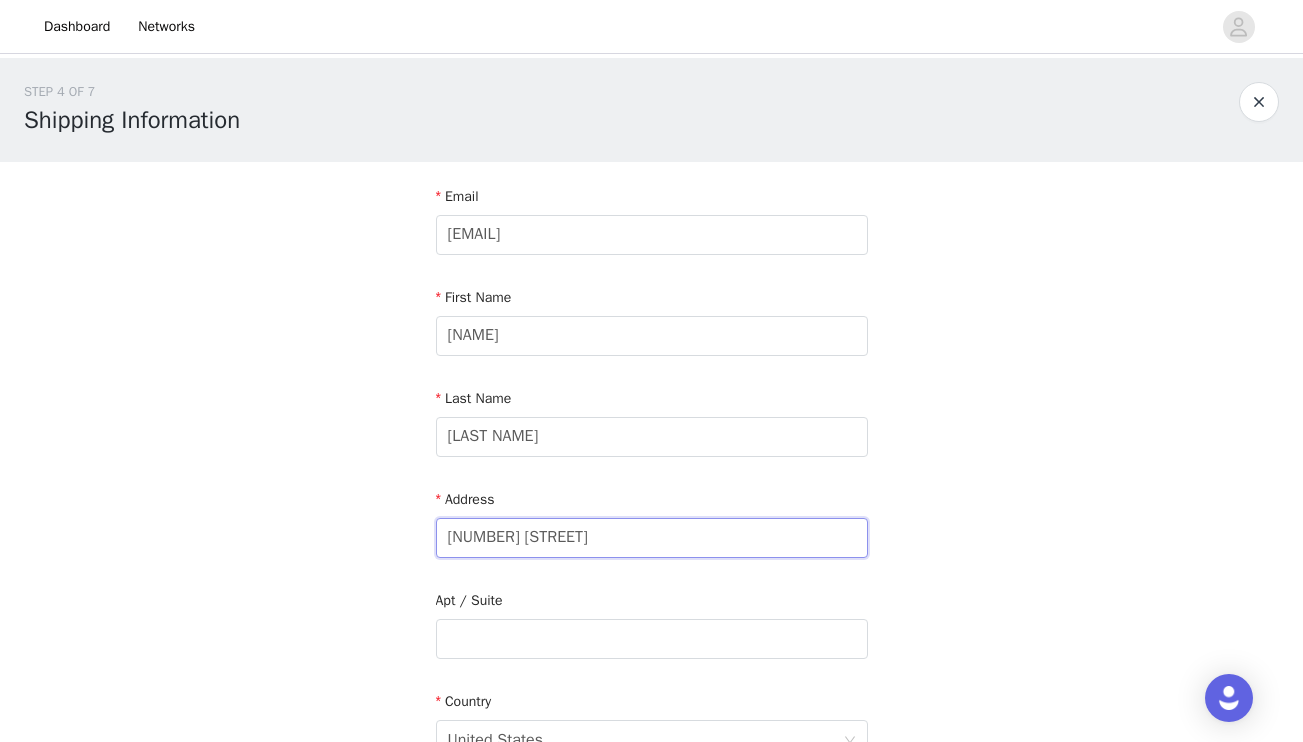 drag, startPoint x: 625, startPoint y: 543, endPoint x: 372, endPoint y: 538, distance: 253.04941 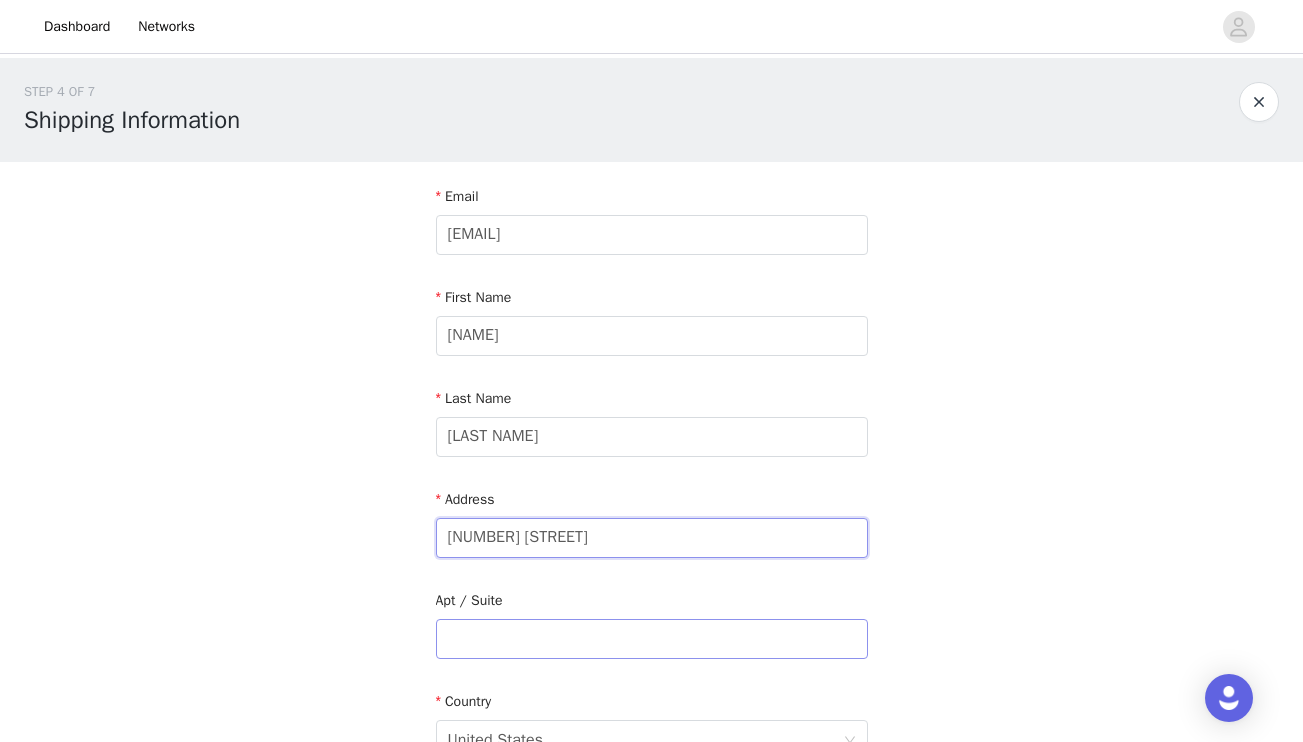 type on "[NUMBER] [STREET]" 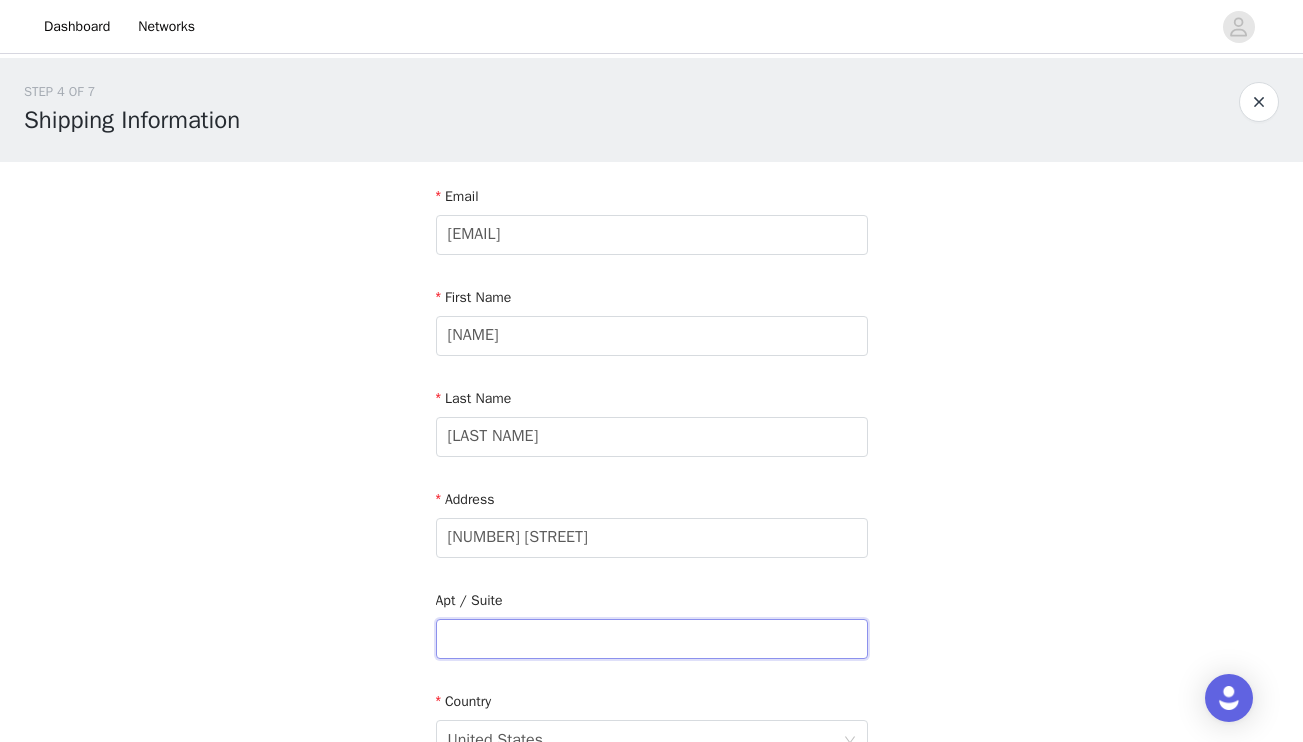 click at bounding box center (652, 639) 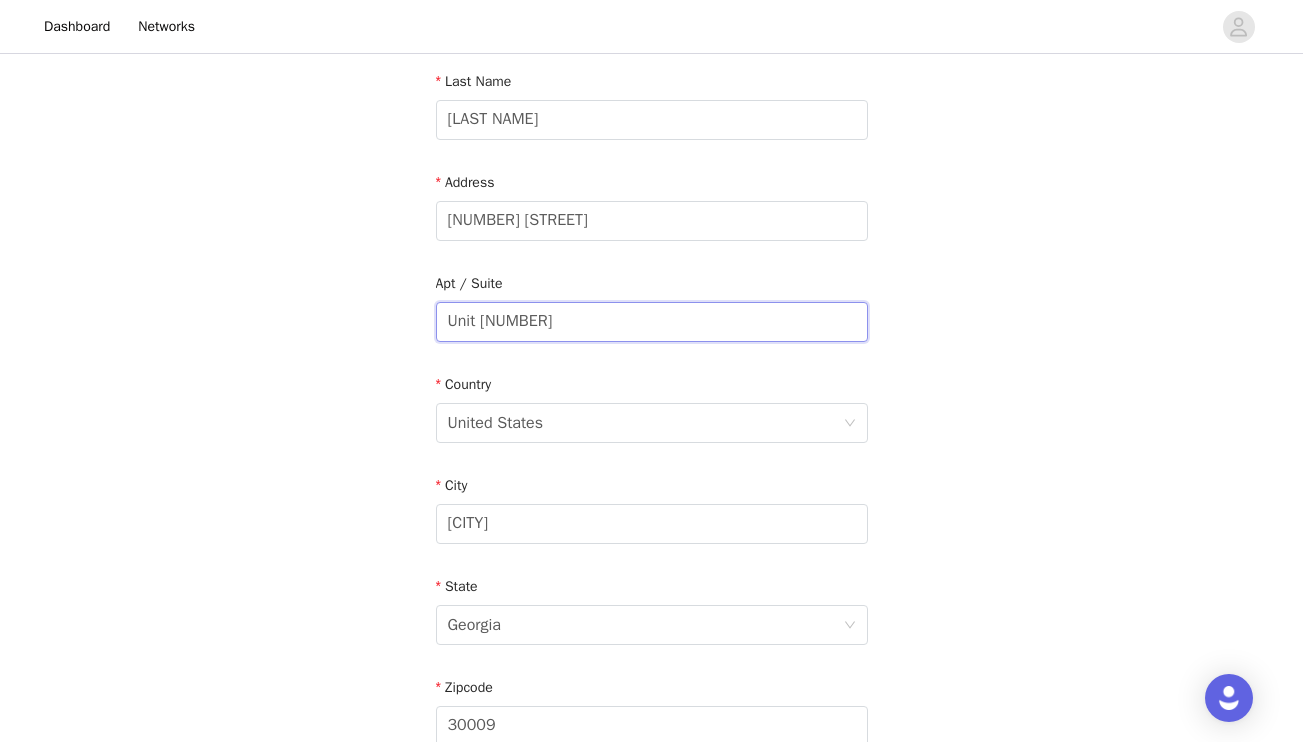 scroll, scrollTop: 316, scrollLeft: 0, axis: vertical 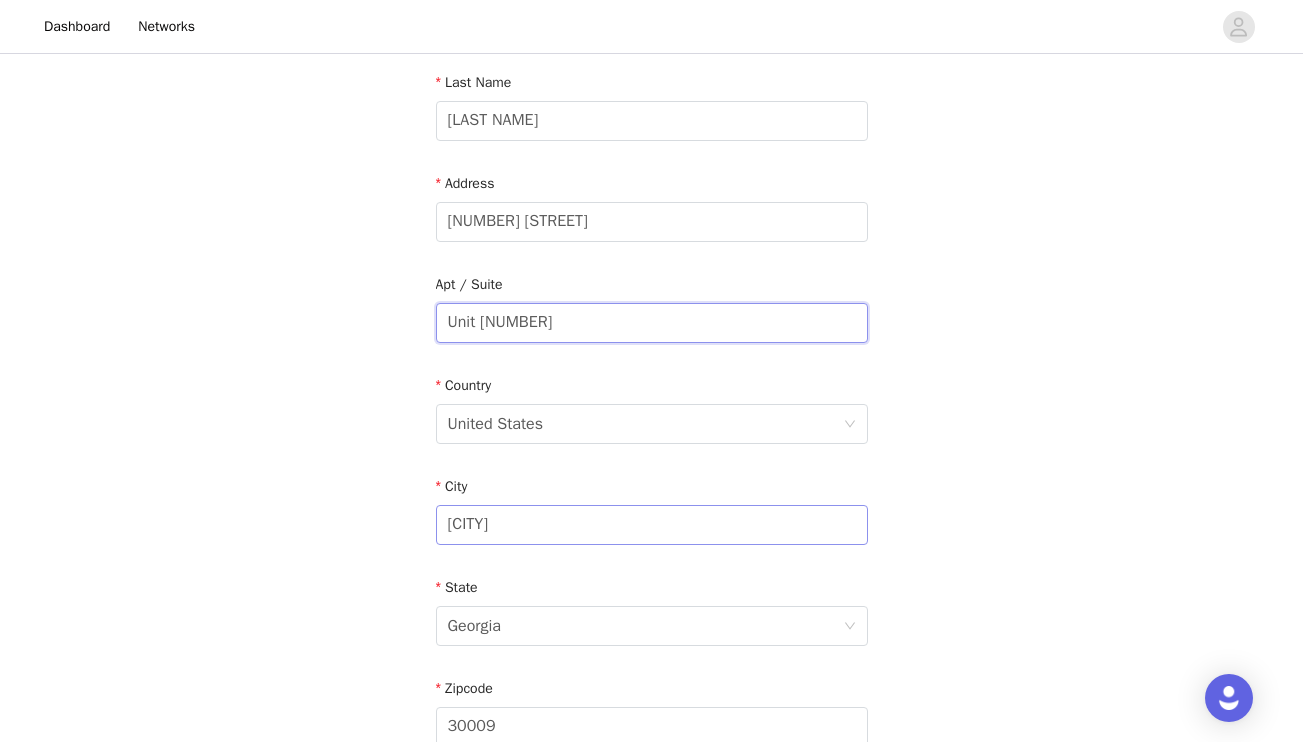 type on "Unit [NUMBER]" 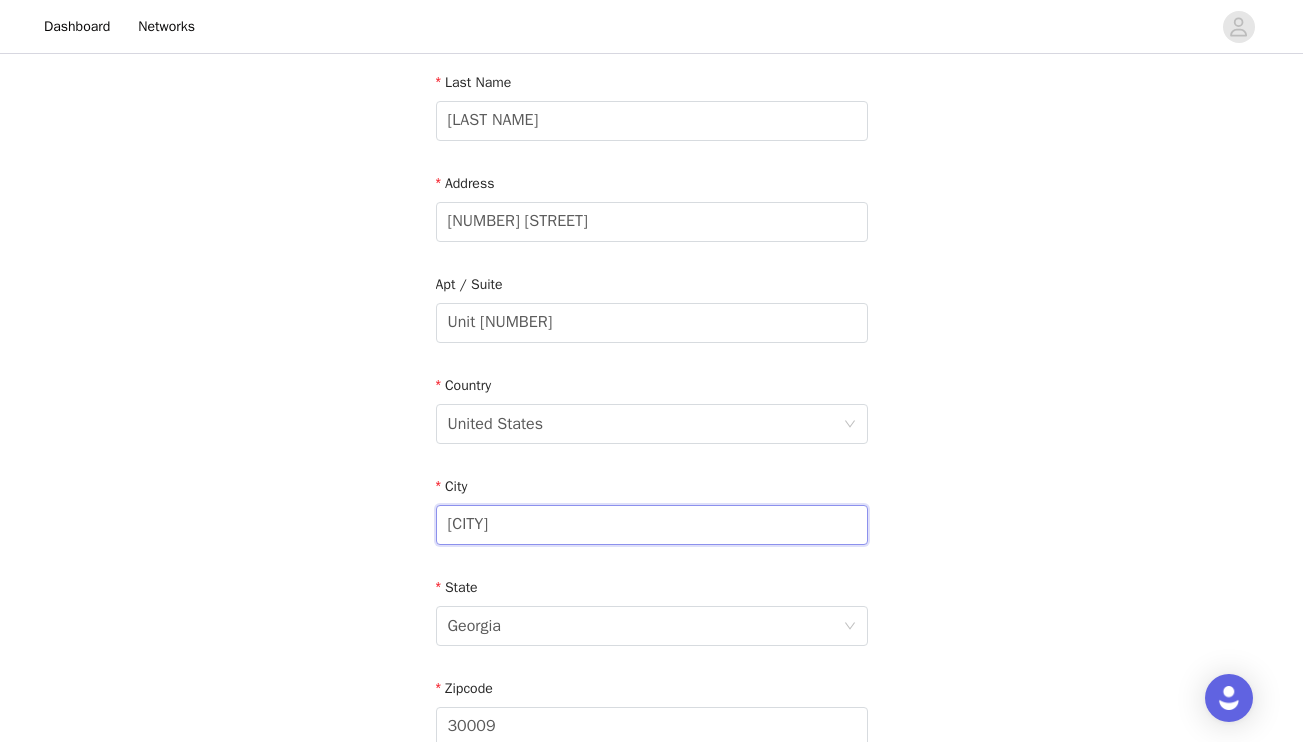 click on "[CITY]" at bounding box center (652, 525) 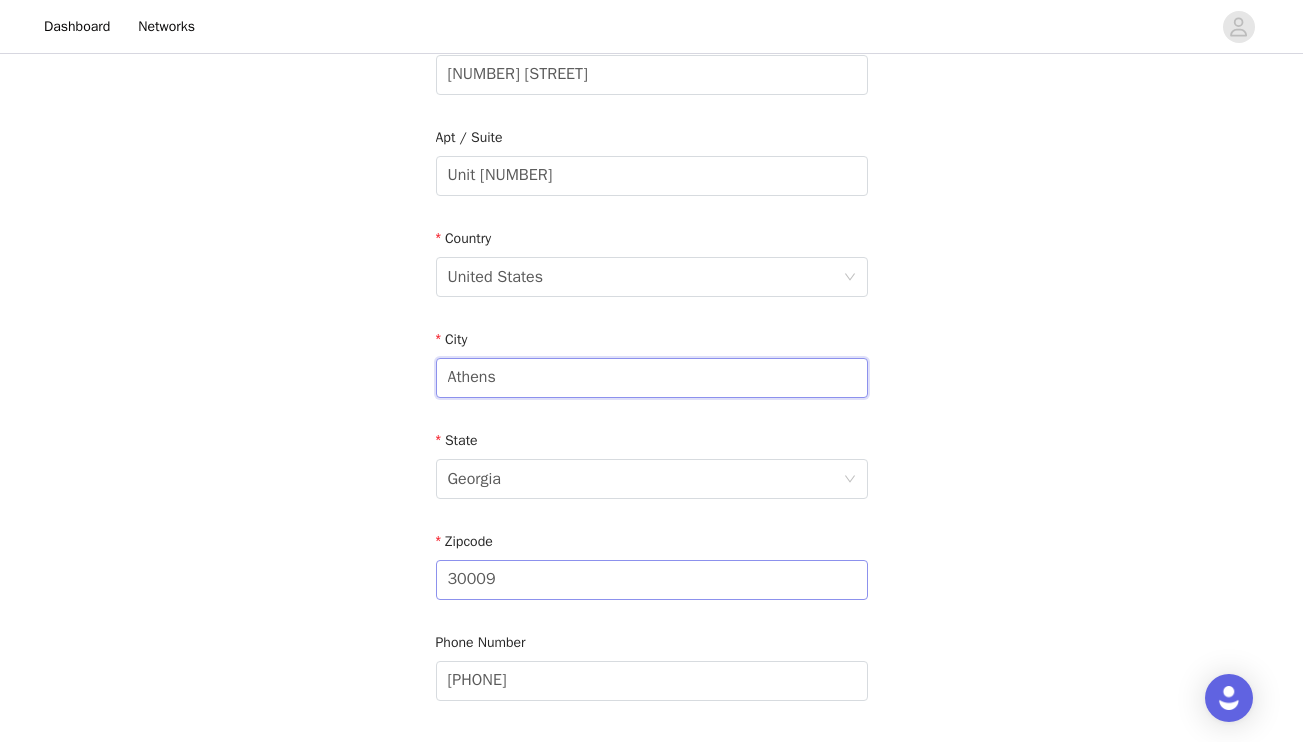 scroll, scrollTop: 464, scrollLeft: 0, axis: vertical 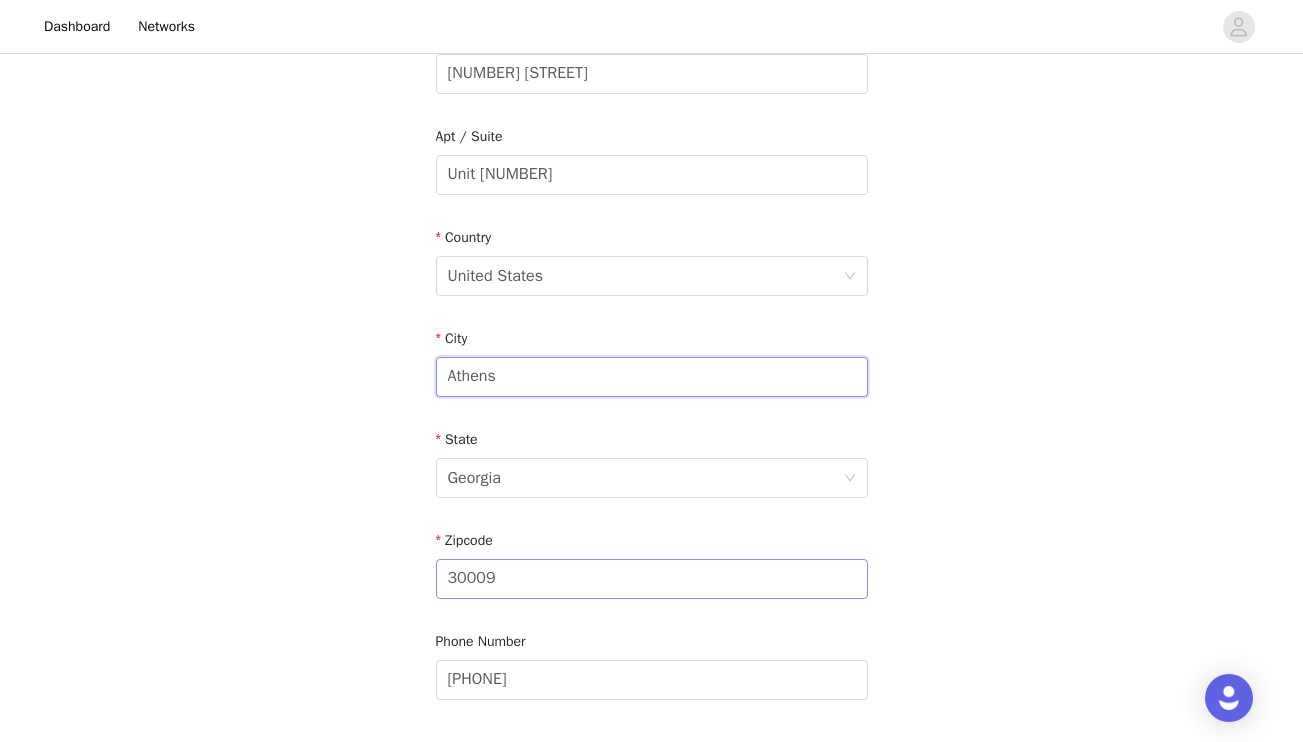 type on "Athens" 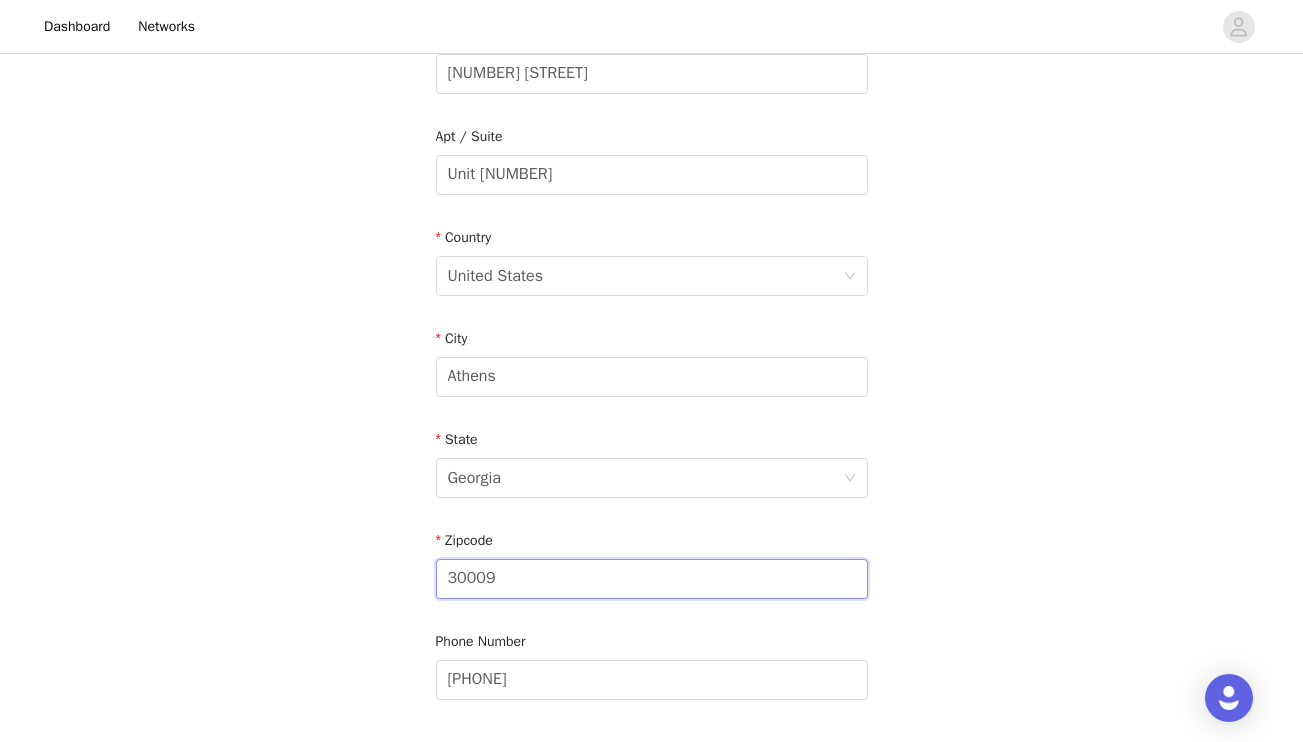 click on "30009" at bounding box center (652, 579) 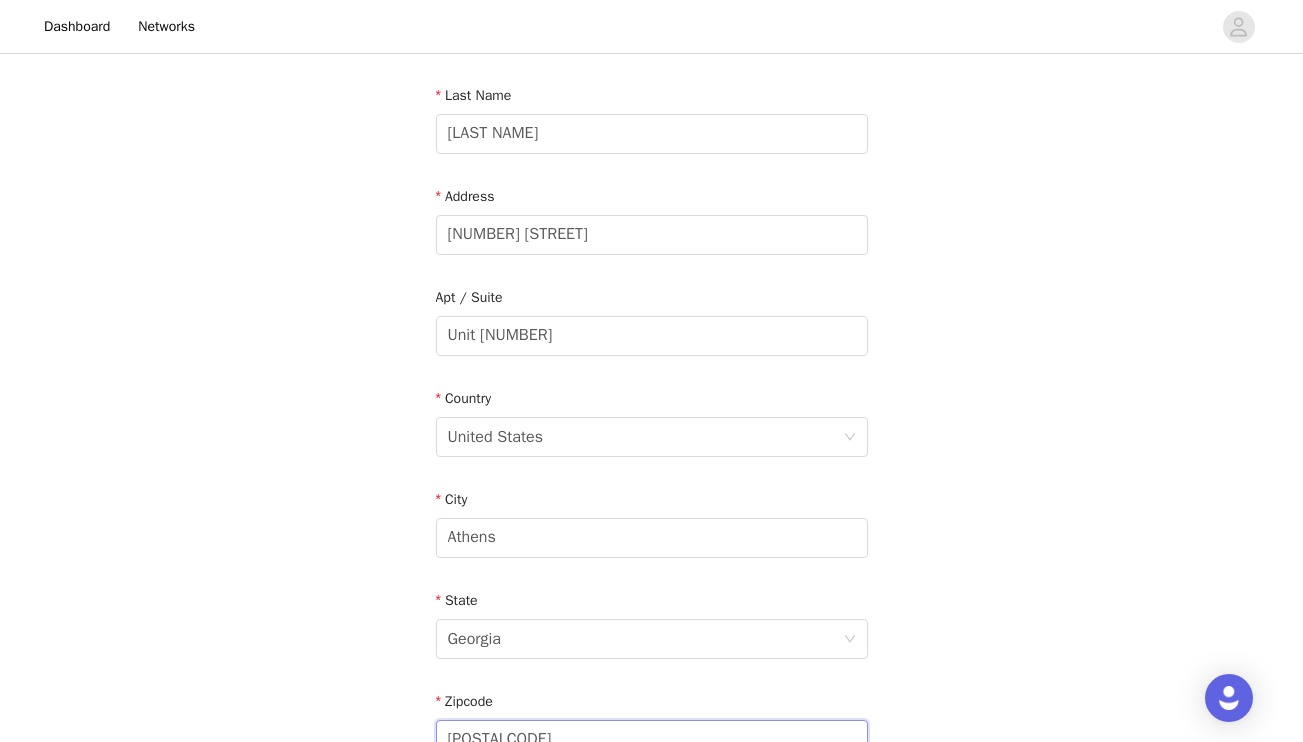 scroll, scrollTop: 621, scrollLeft: 0, axis: vertical 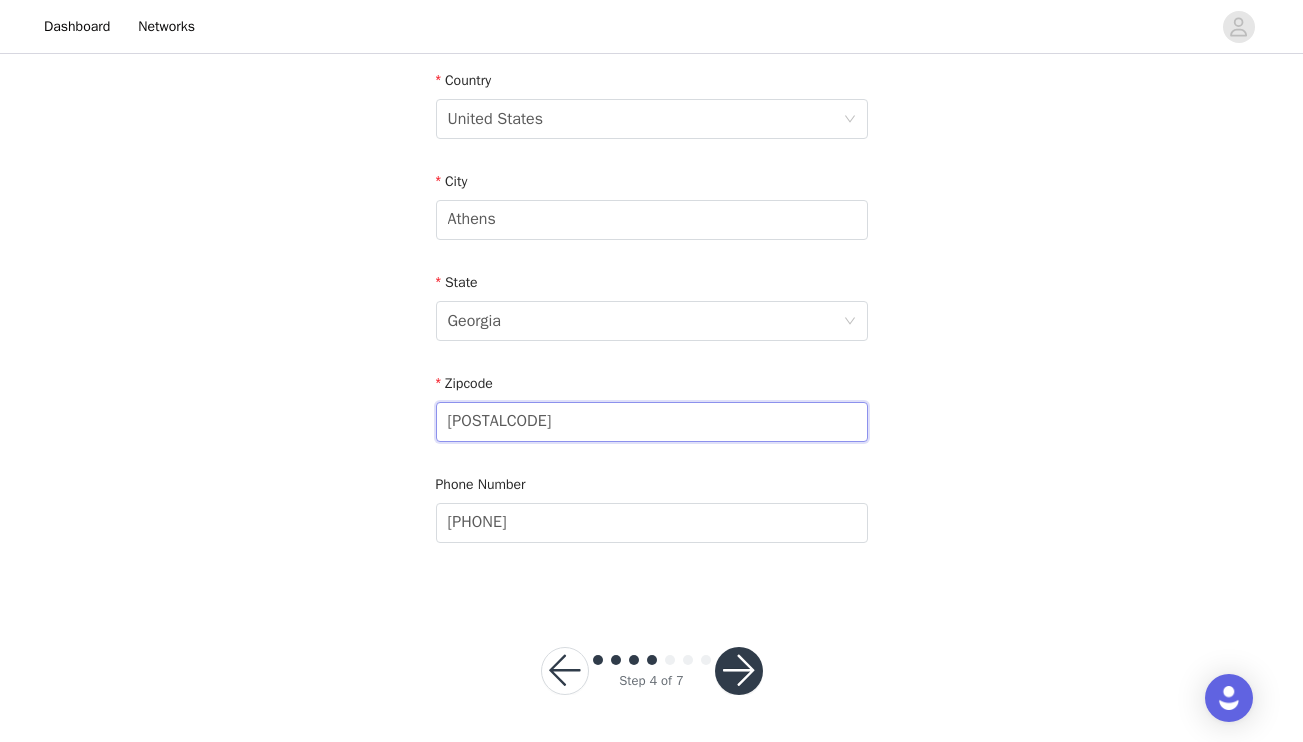 type on "[POSTALCODE]" 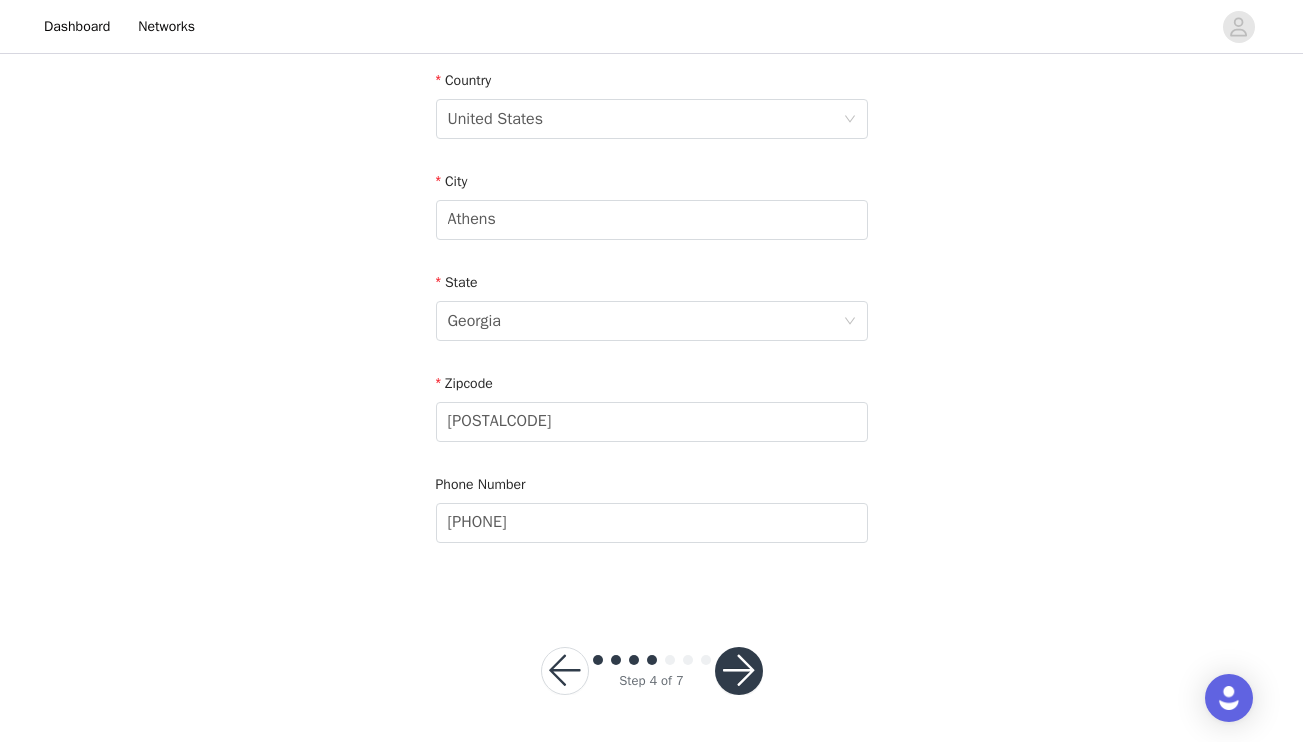 click at bounding box center [739, 671] 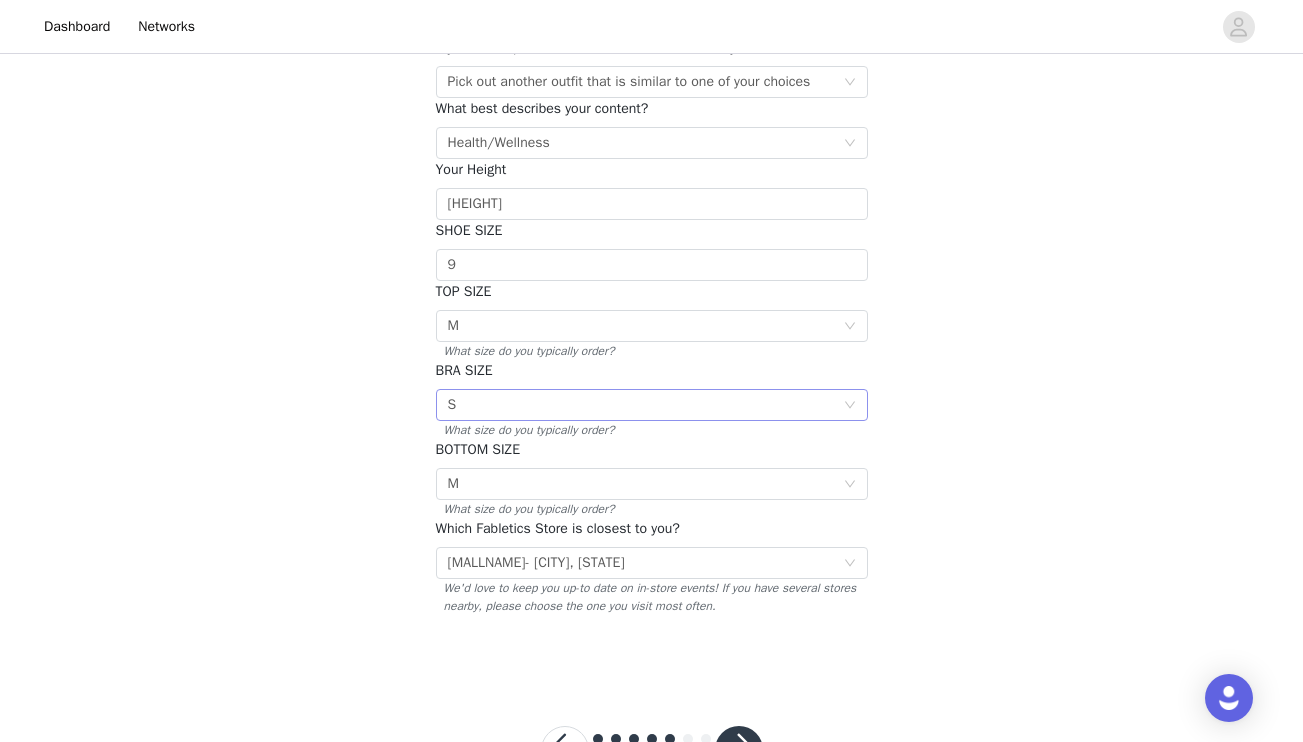 scroll, scrollTop: 334, scrollLeft: 0, axis: vertical 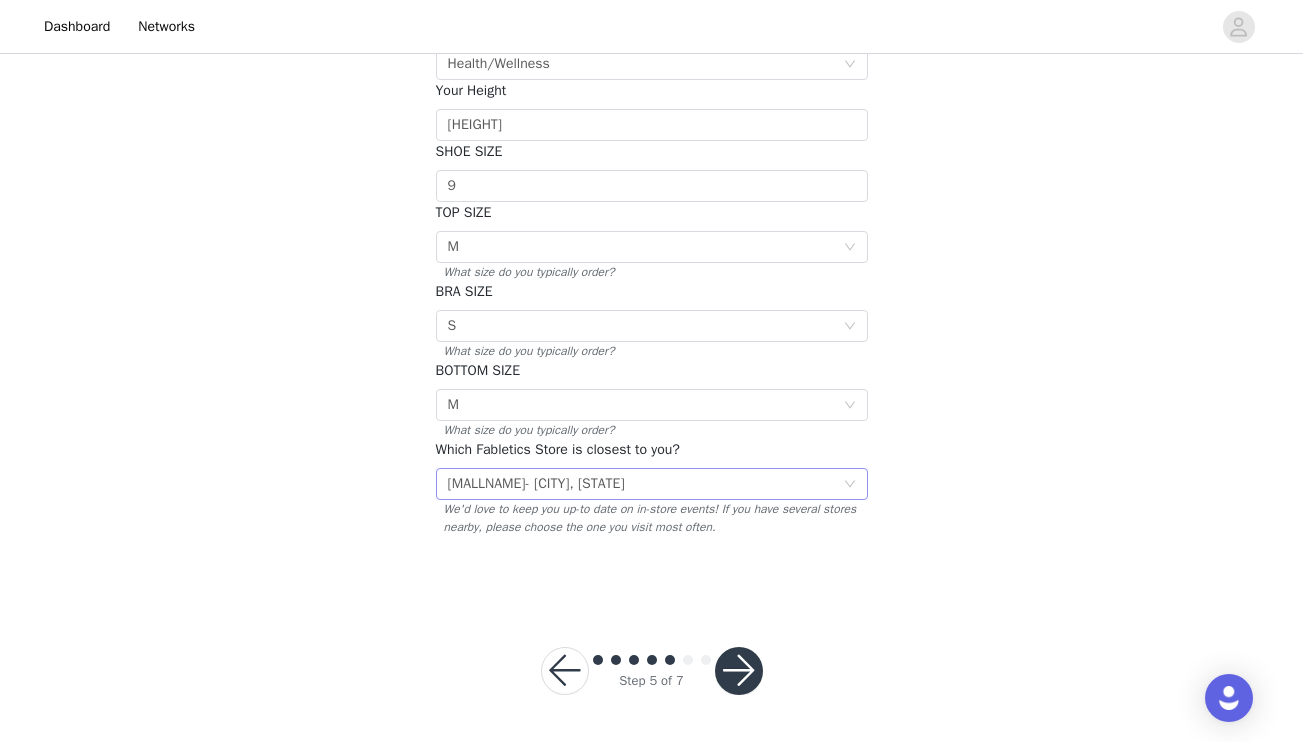 click on "Select [MALLNAME]- [CITY], [STATE]" at bounding box center [645, 484] 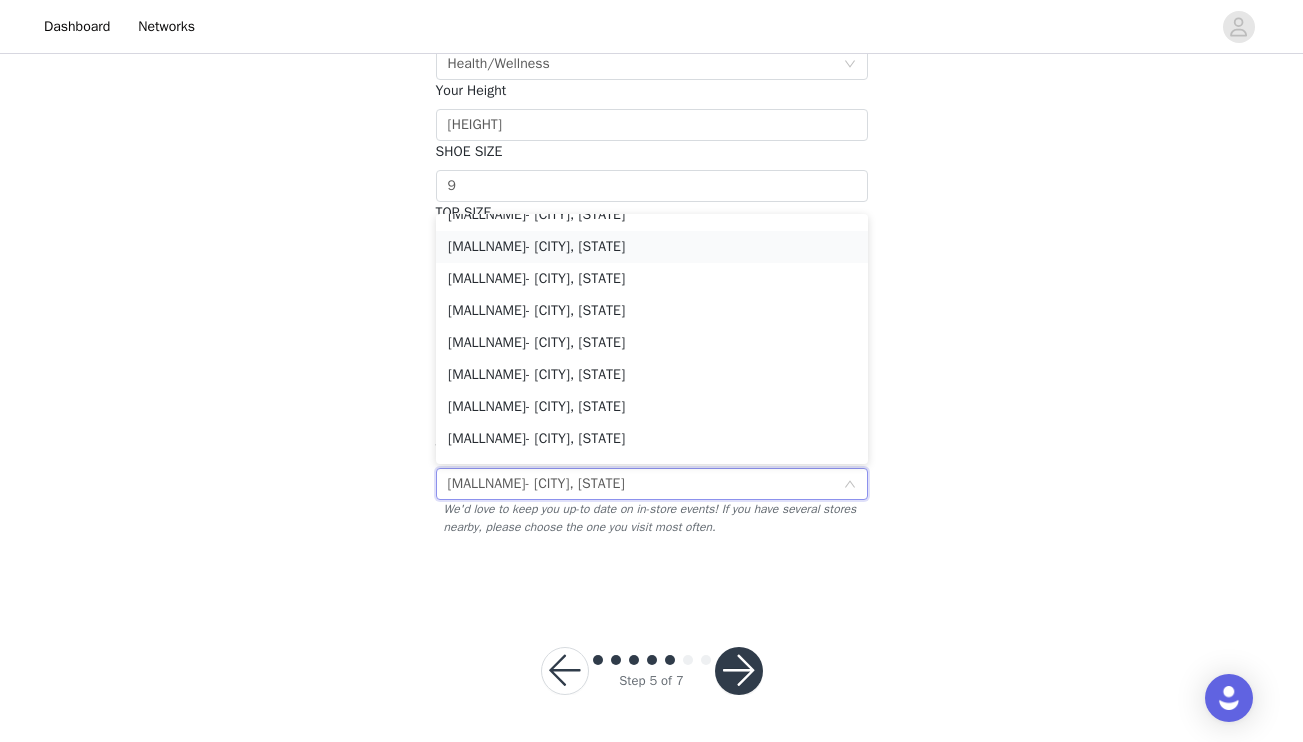 scroll, scrollTop: 0, scrollLeft: 0, axis: both 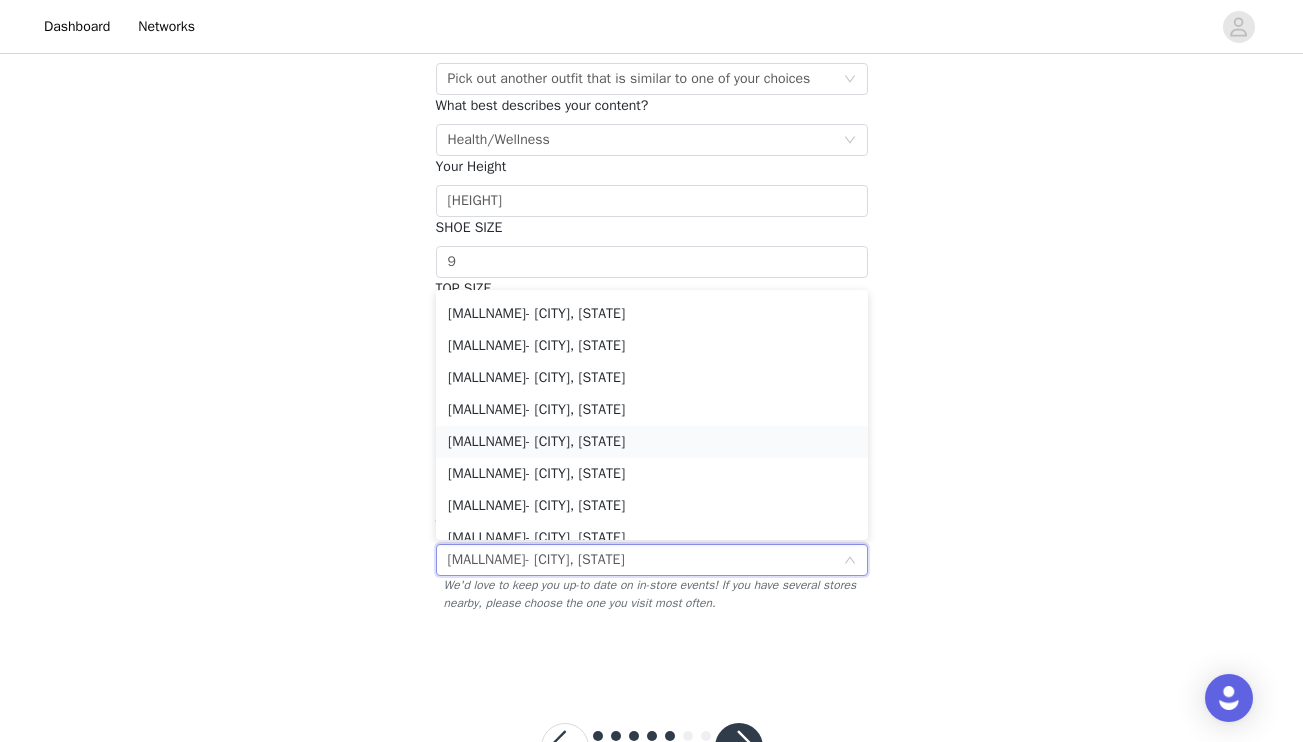 click on "[MALLNAME]- [CITY], [STATE]" at bounding box center (652, 442) 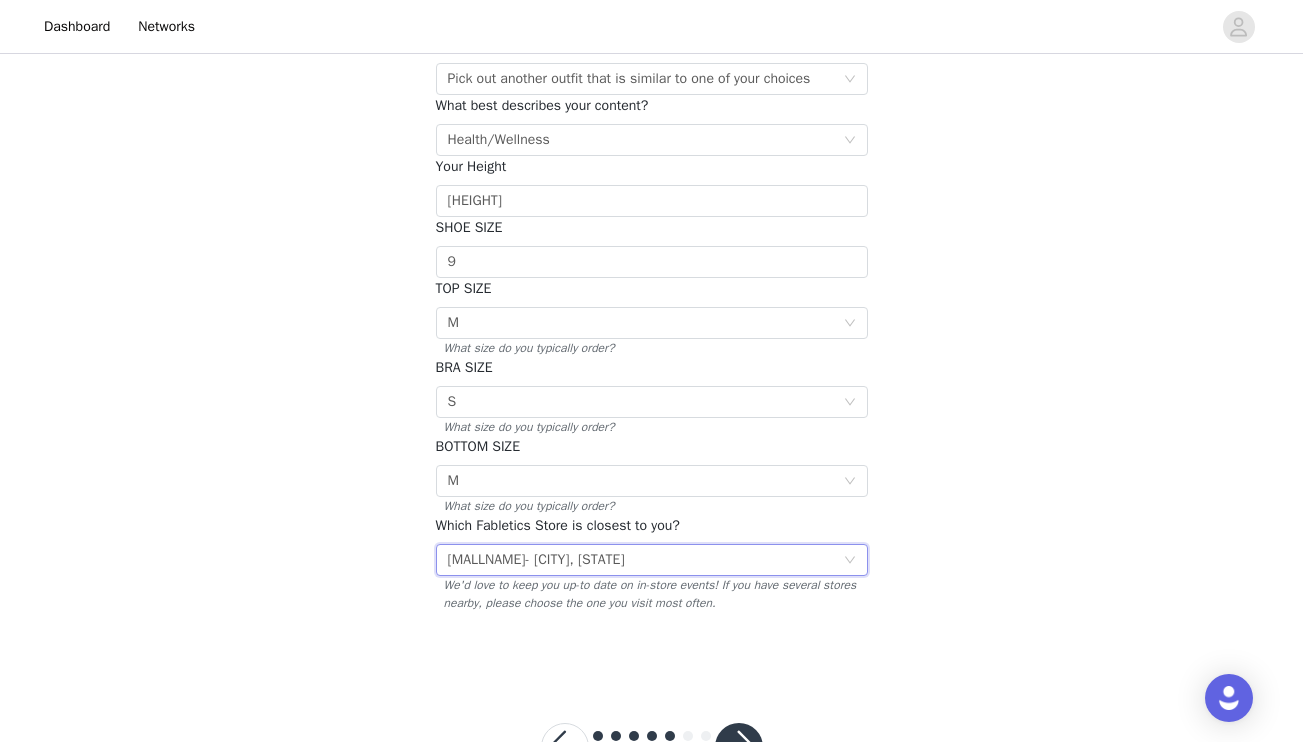 click at bounding box center [739, 747] 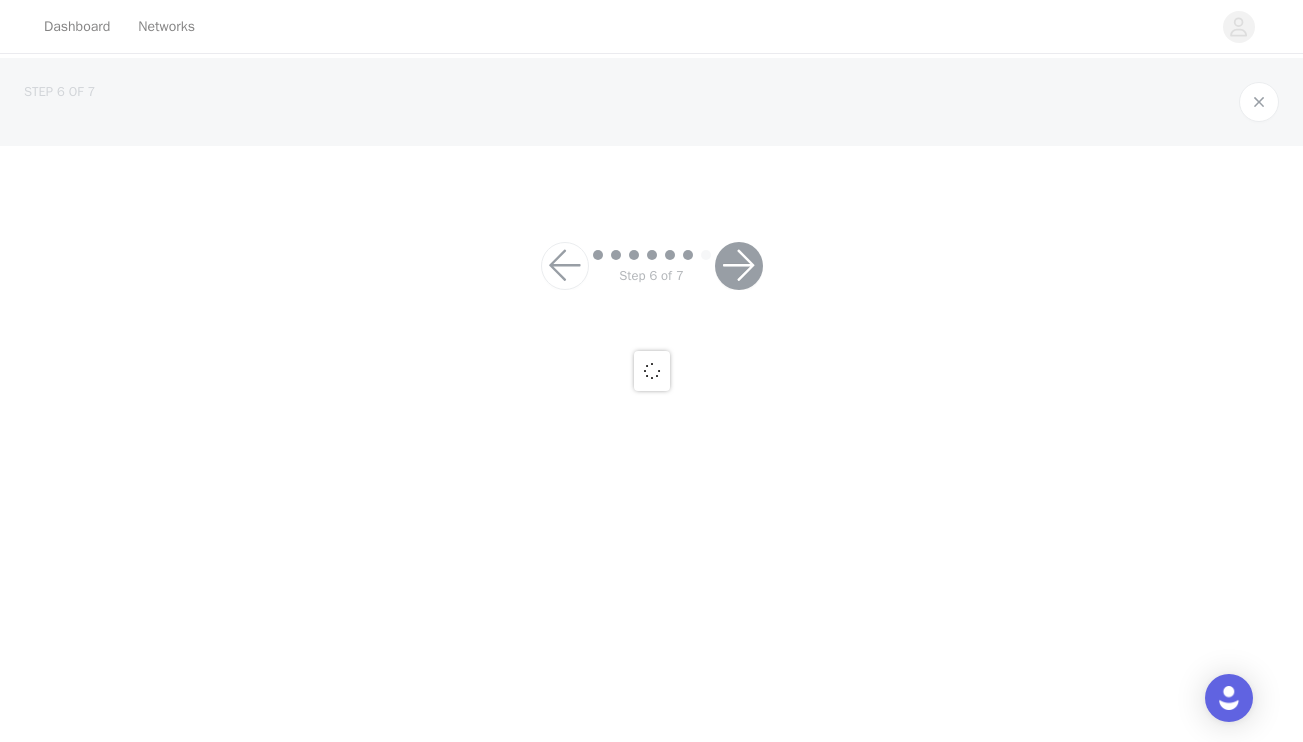 scroll, scrollTop: 0, scrollLeft: 0, axis: both 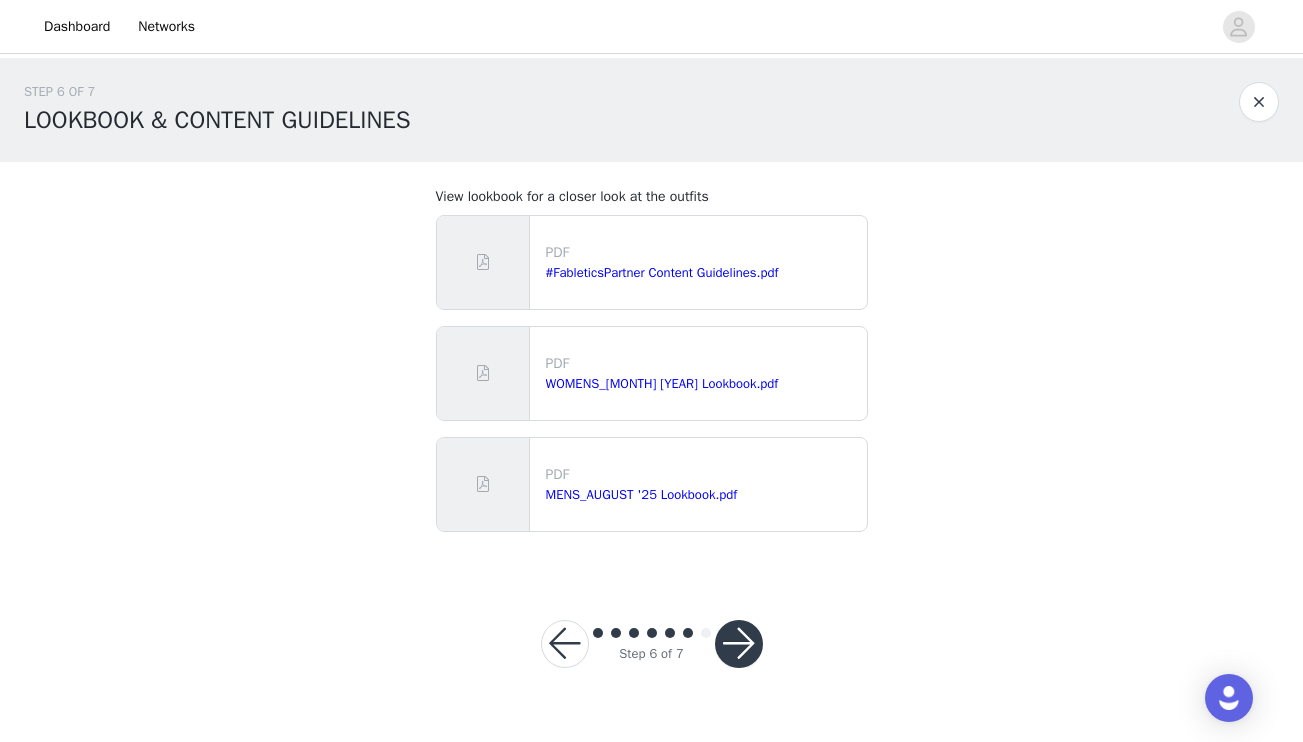 click at bounding box center (739, 644) 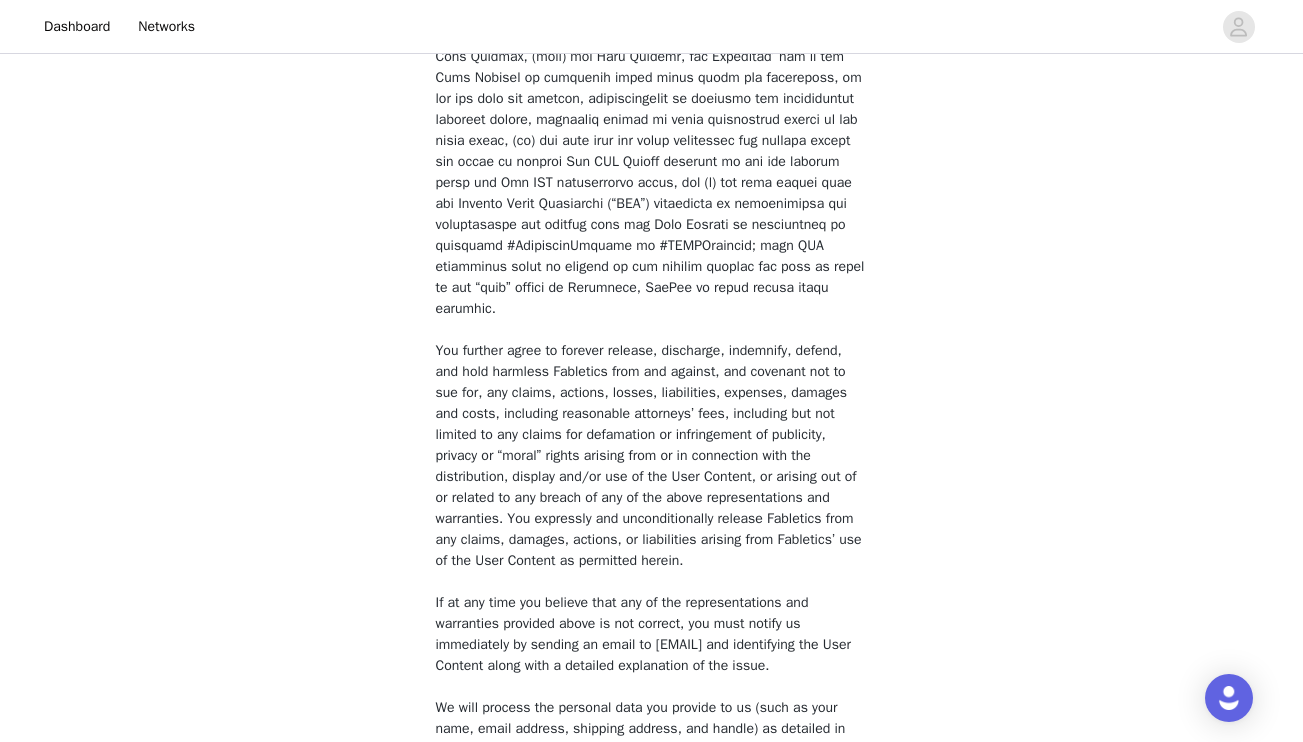 scroll, scrollTop: 1526, scrollLeft: 0, axis: vertical 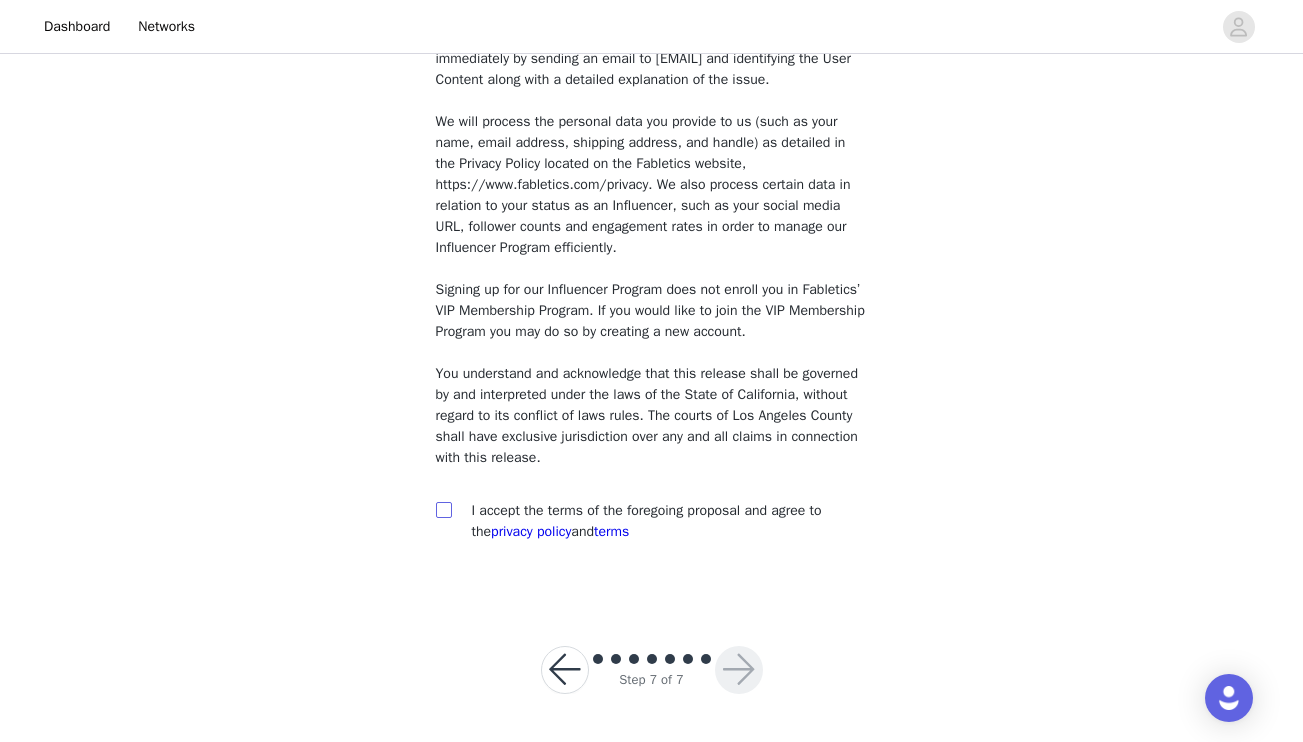 click at bounding box center [443, 509] 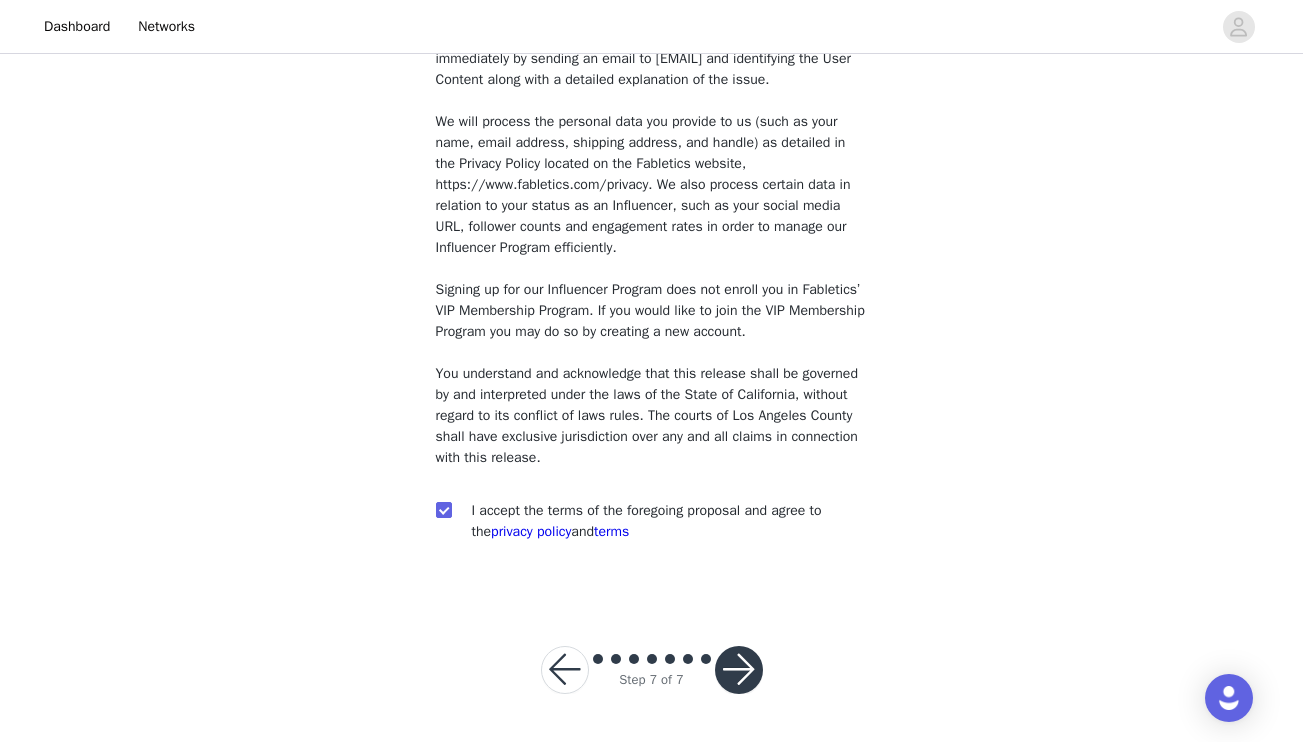 click at bounding box center [739, 670] 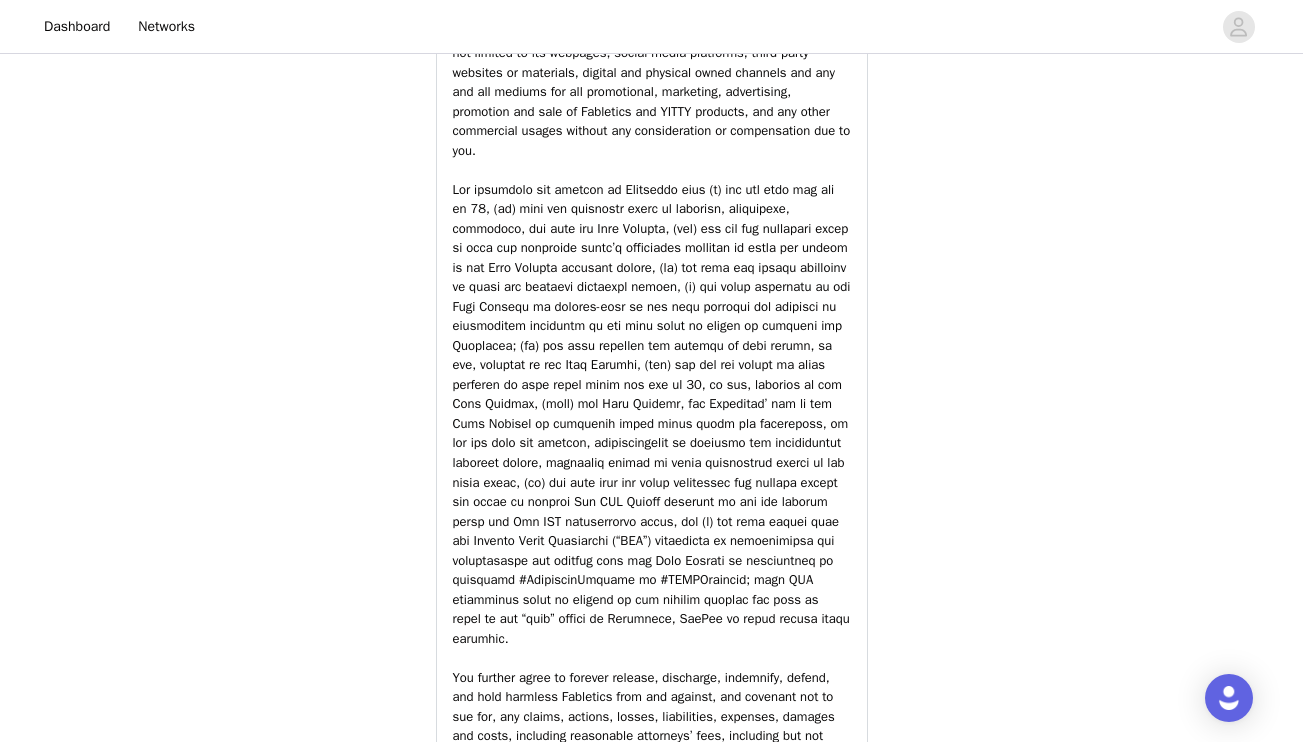 scroll, scrollTop: 2921, scrollLeft: 0, axis: vertical 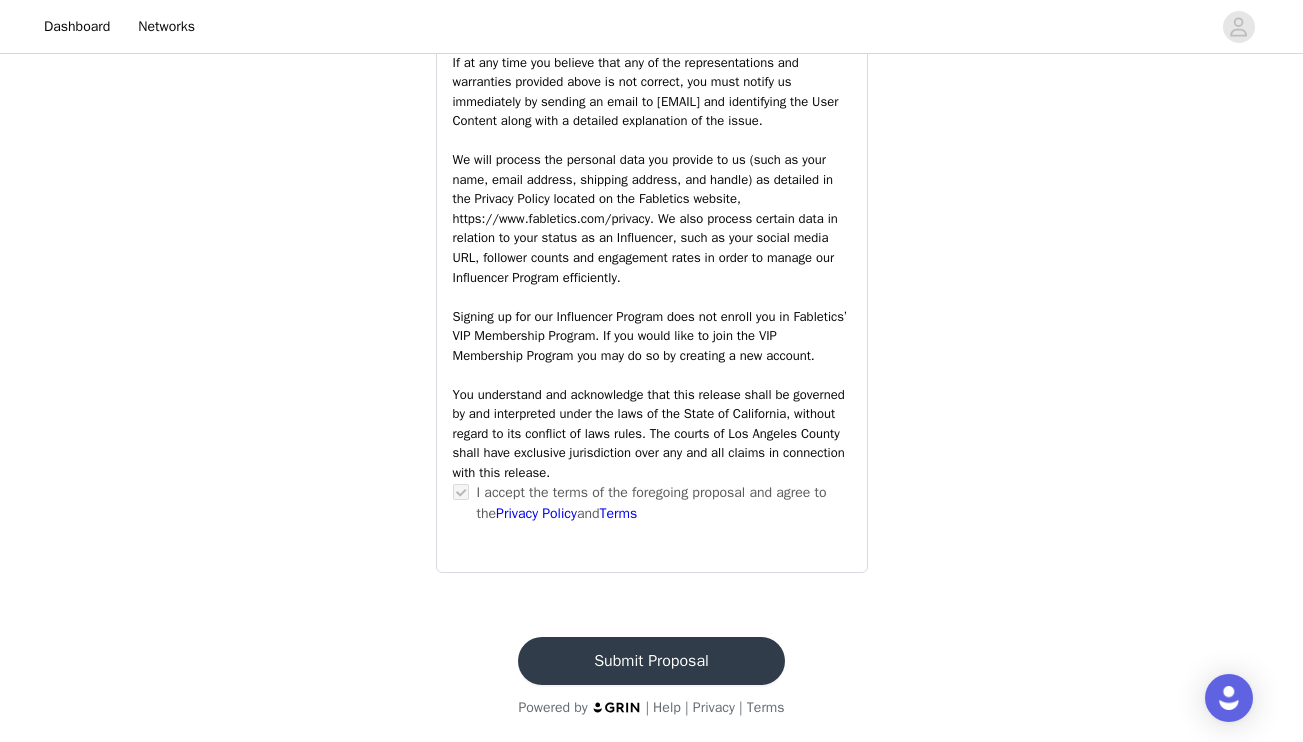 click on "Submit Proposal" at bounding box center [651, 661] 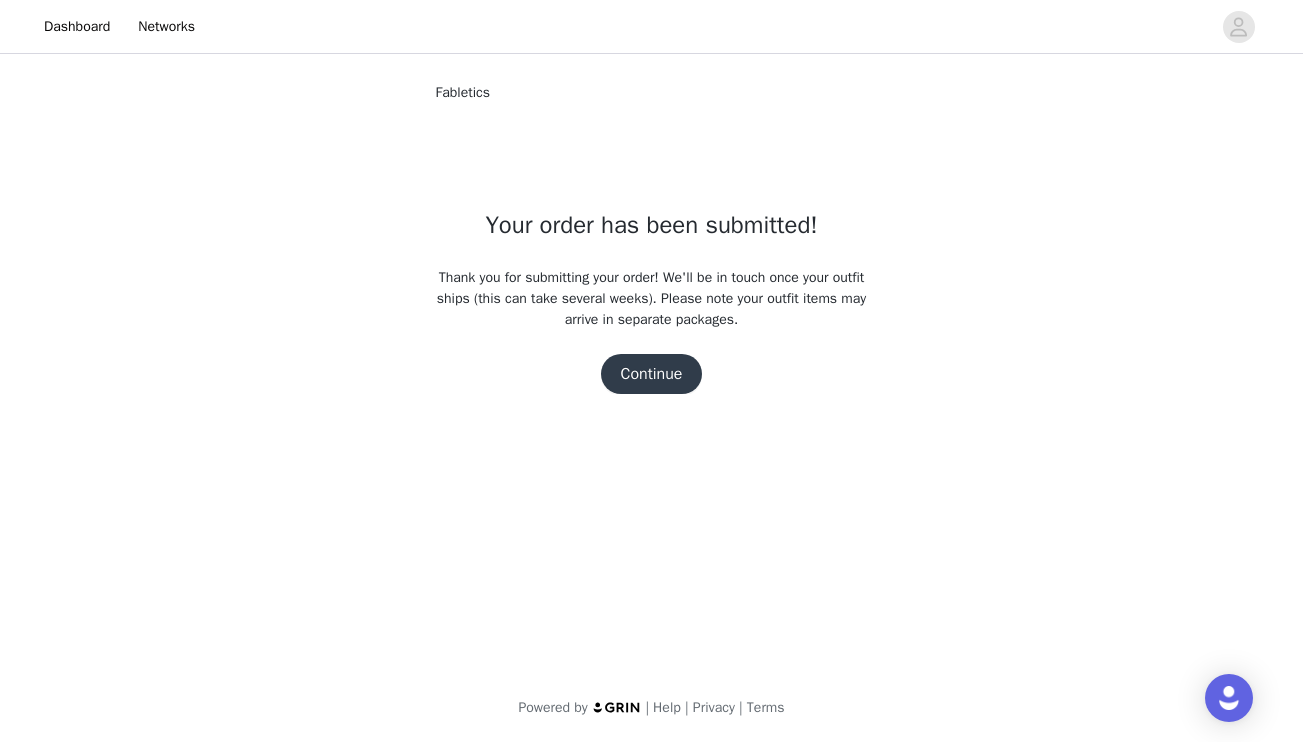 scroll, scrollTop: 0, scrollLeft: 0, axis: both 